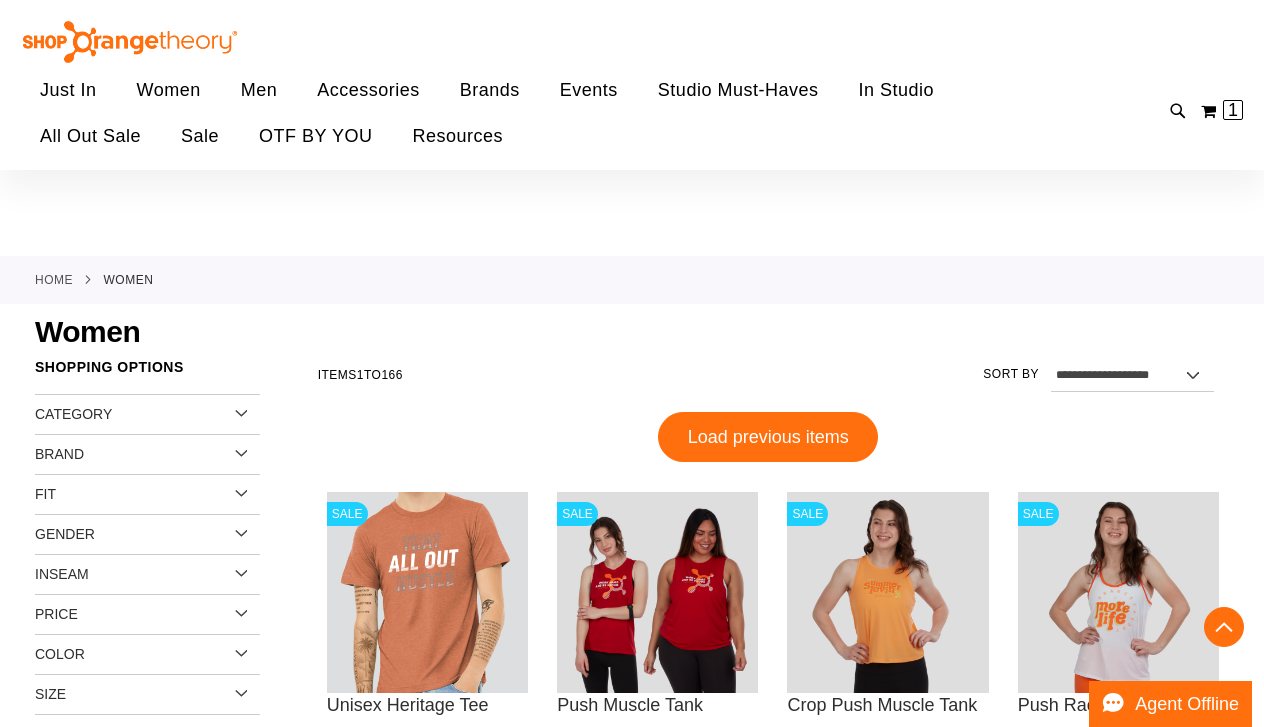 scroll, scrollTop: 0, scrollLeft: 0, axis: both 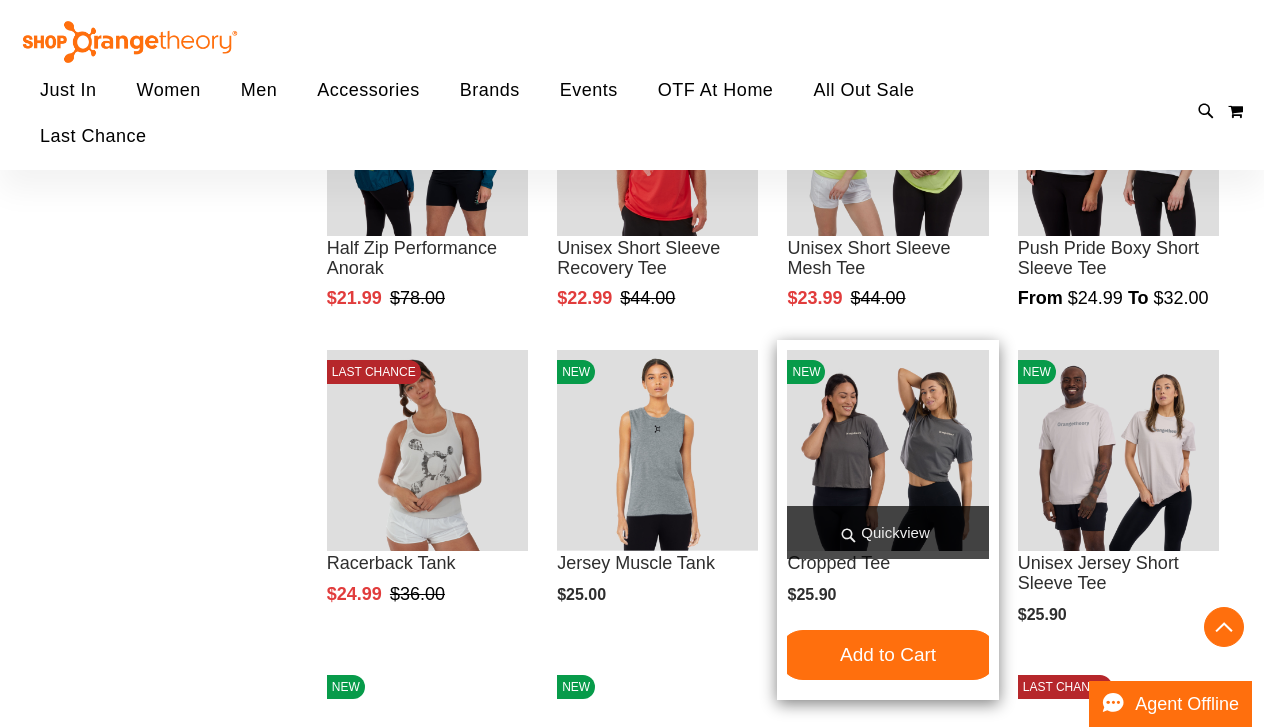 type on "**********" 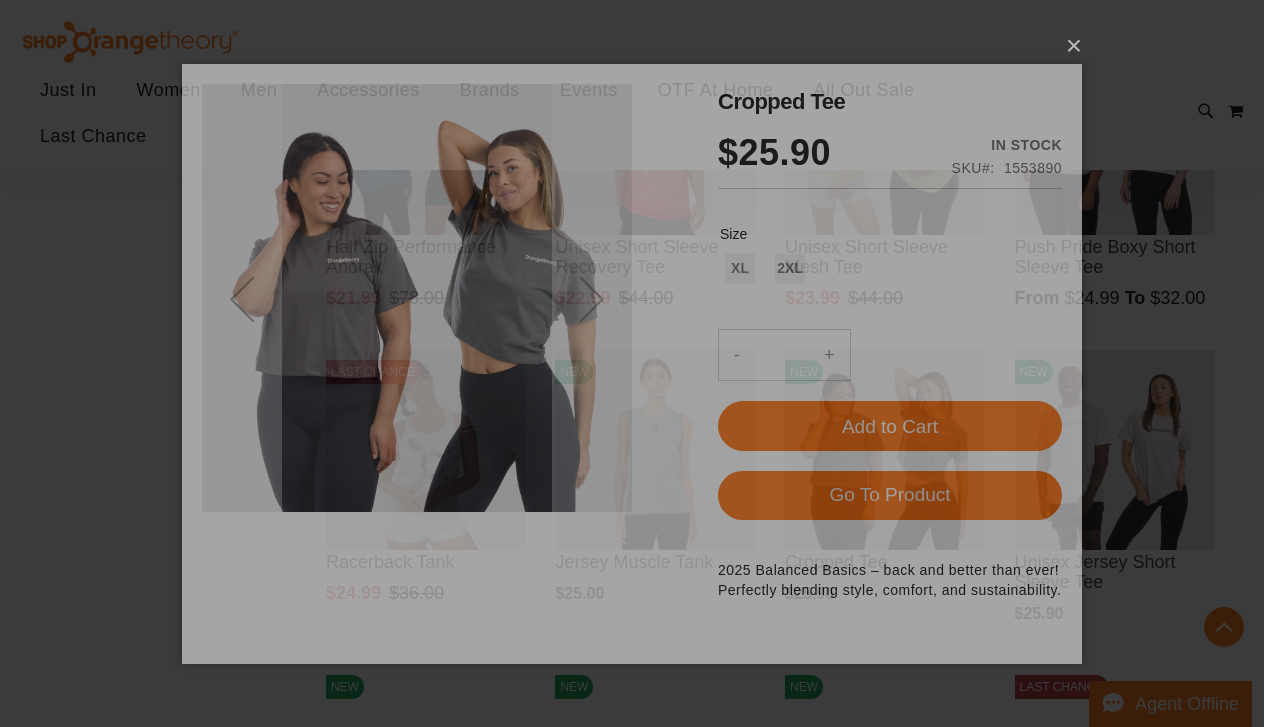 scroll, scrollTop: 0, scrollLeft: 0, axis: both 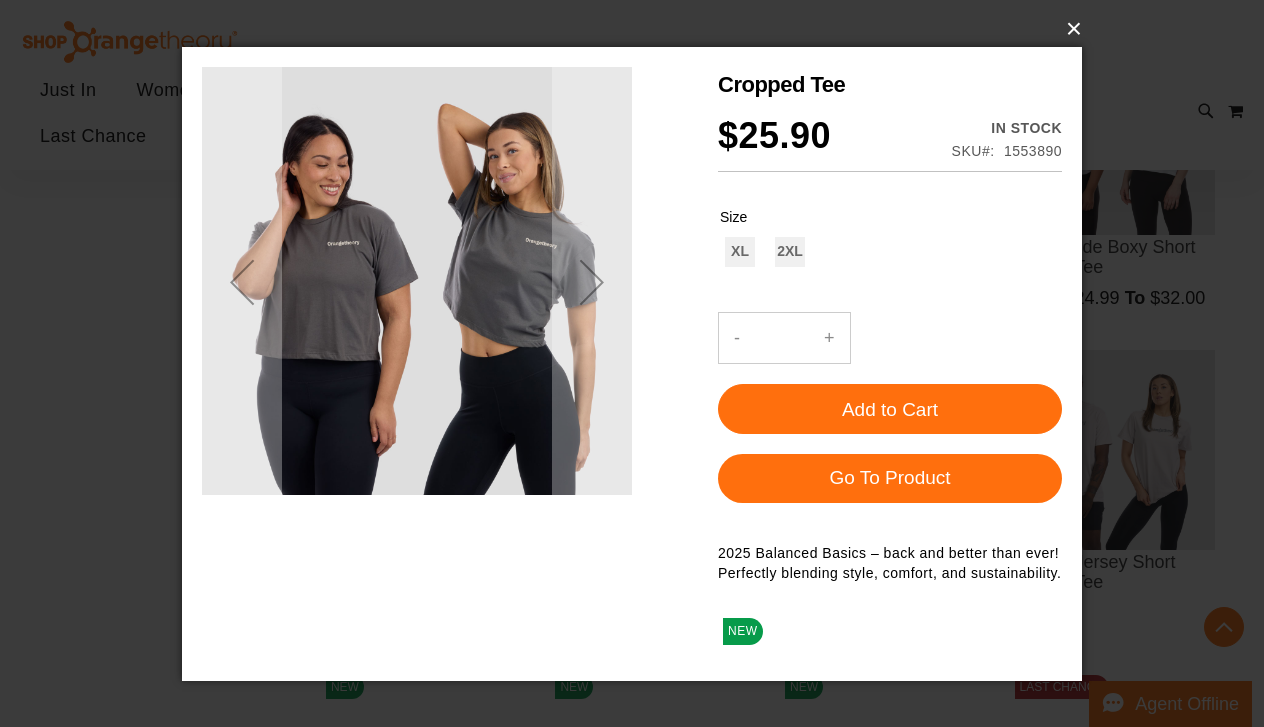 click on "×" at bounding box center [638, 29] 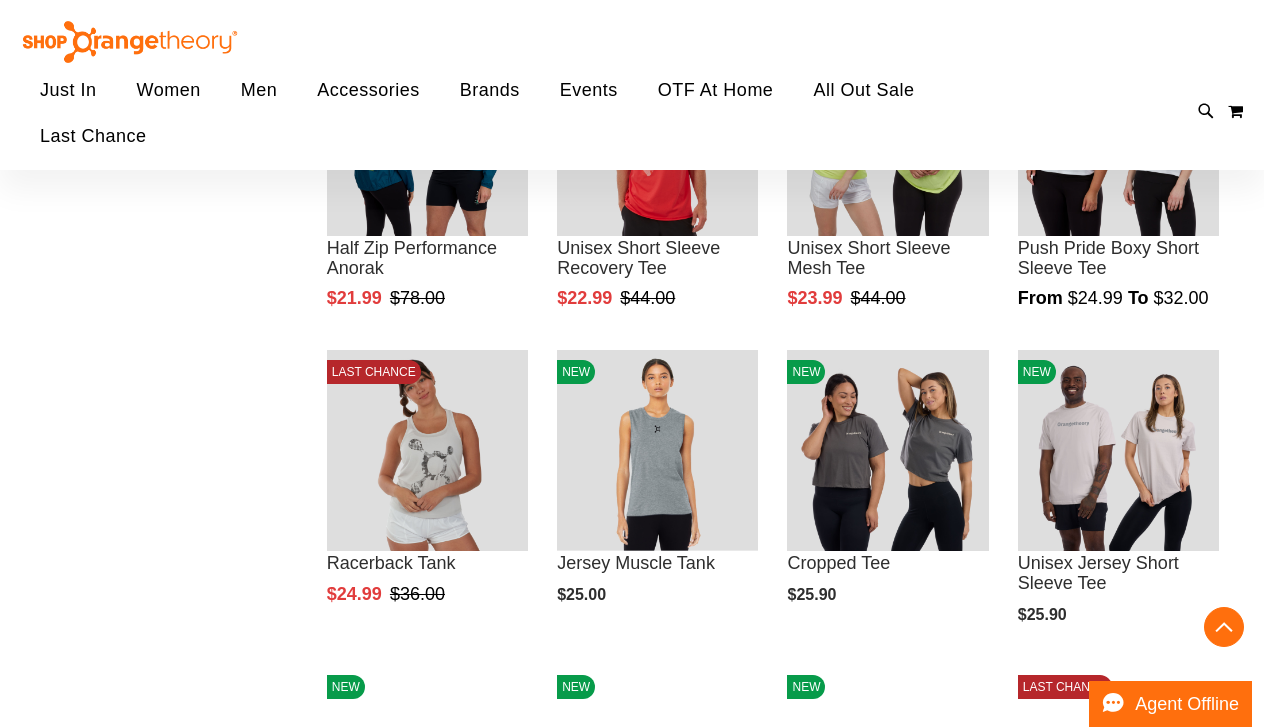 scroll, scrollTop: 599, scrollLeft: 0, axis: vertical 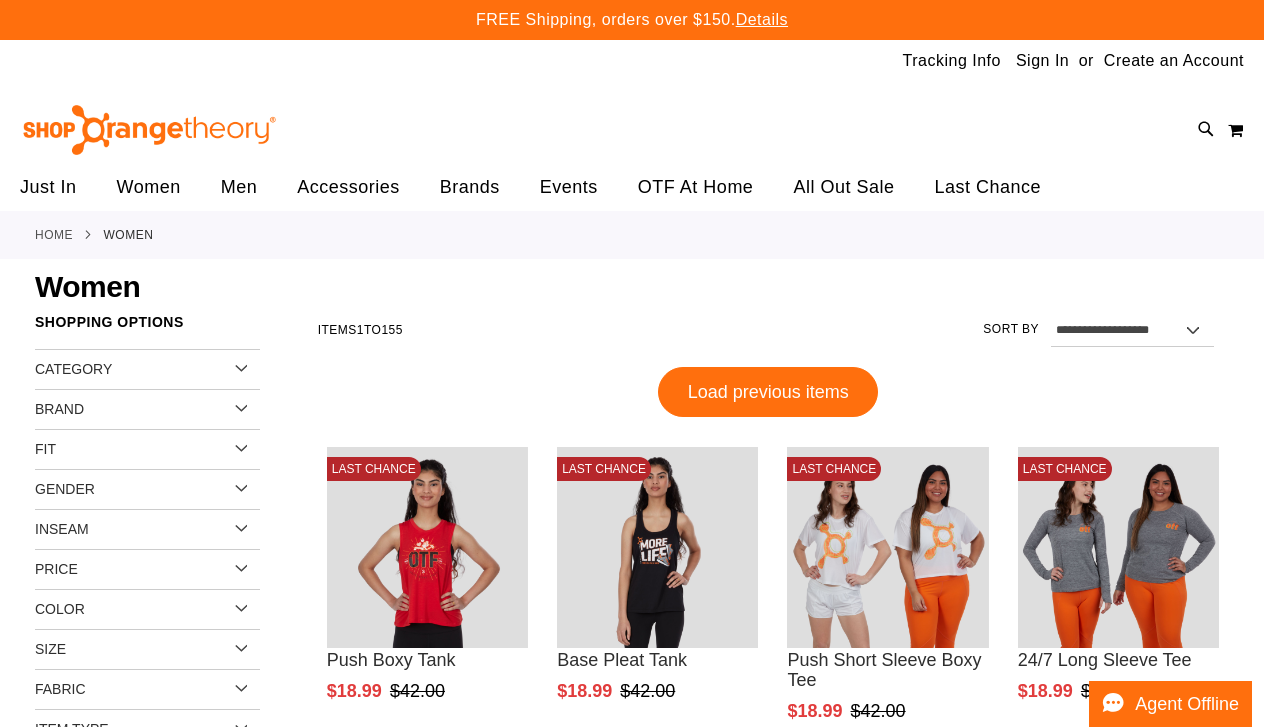 click on "Fit" at bounding box center (147, 450) 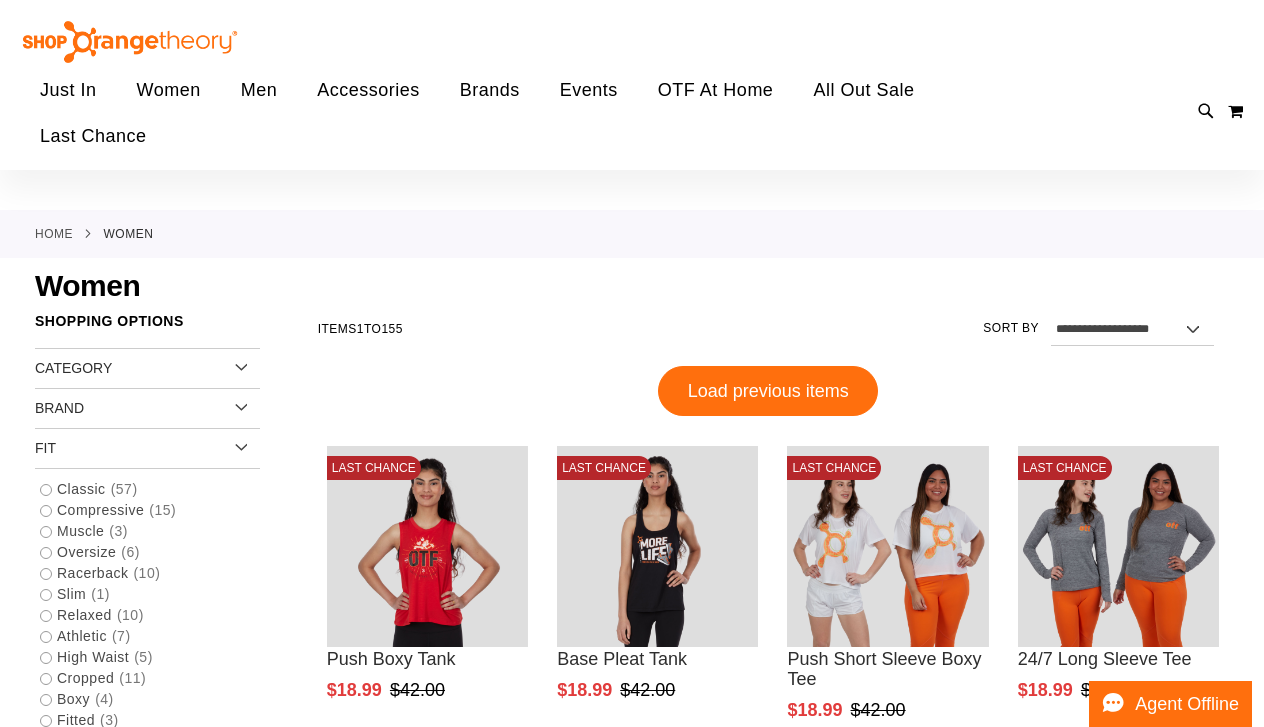 scroll, scrollTop: 164, scrollLeft: 0, axis: vertical 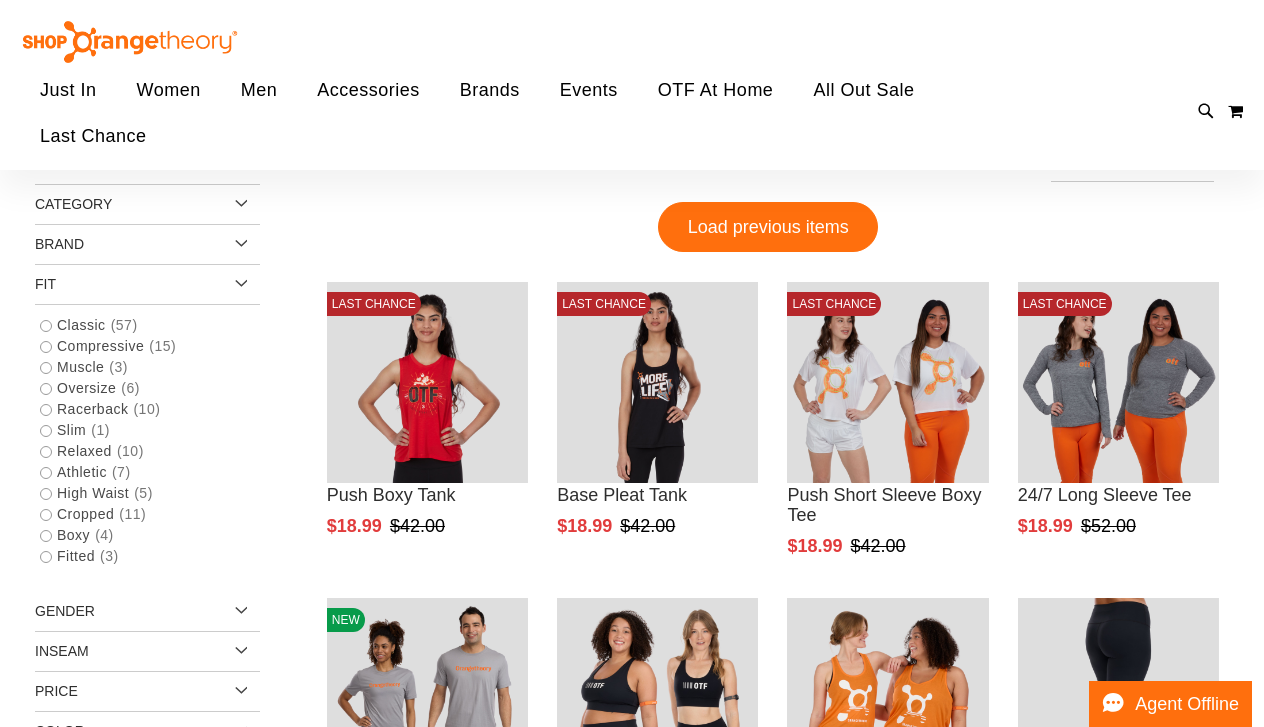 click on "Fit" at bounding box center (147, 285) 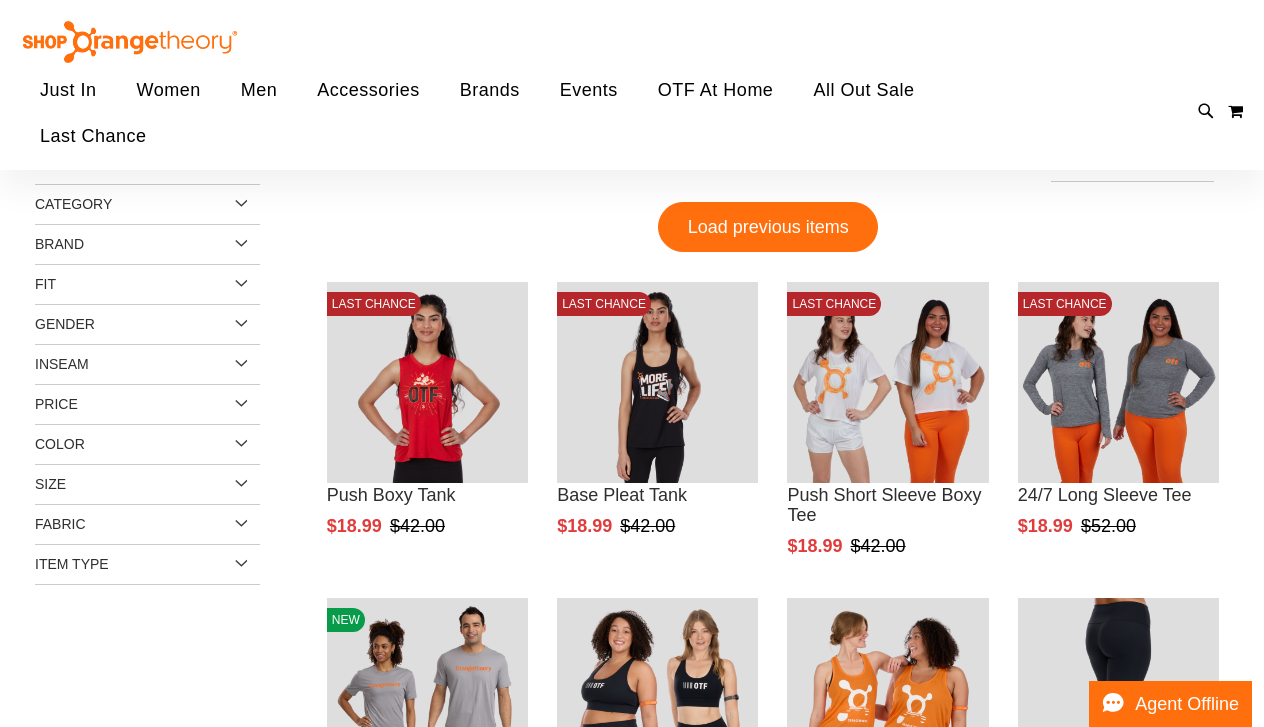 click on "Size" at bounding box center [147, 485] 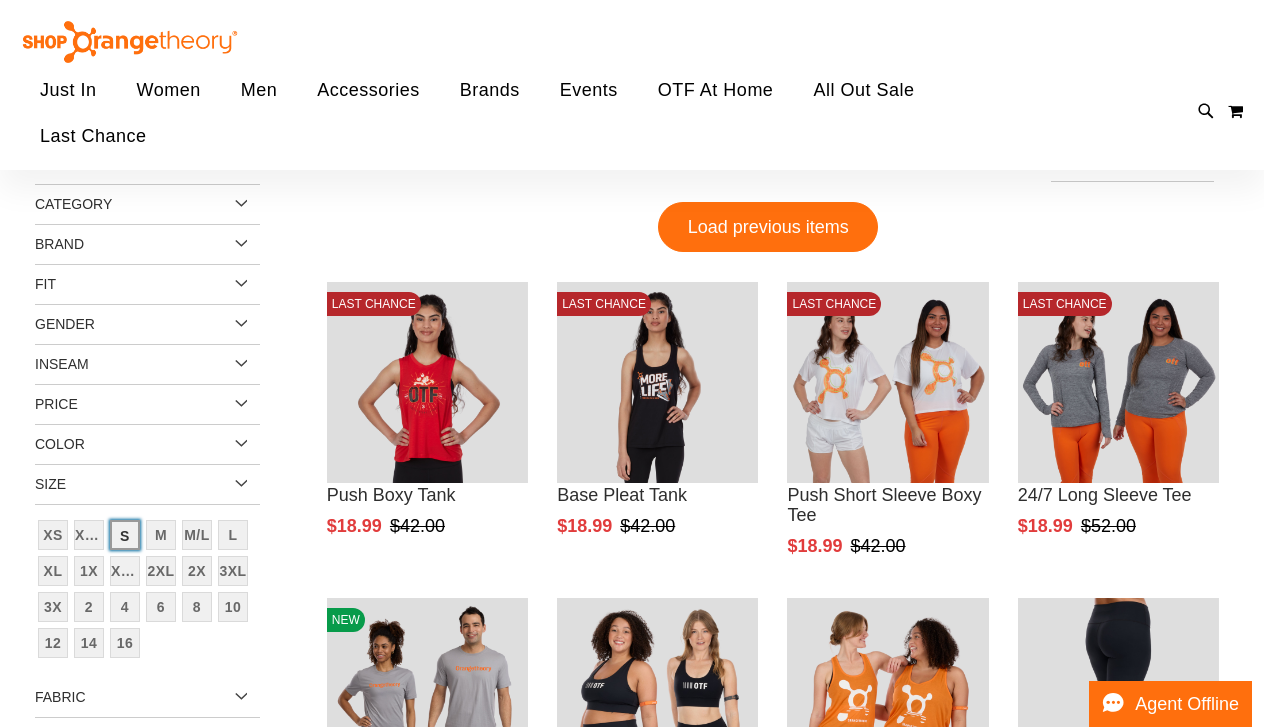 click on "S" at bounding box center [125, 535] 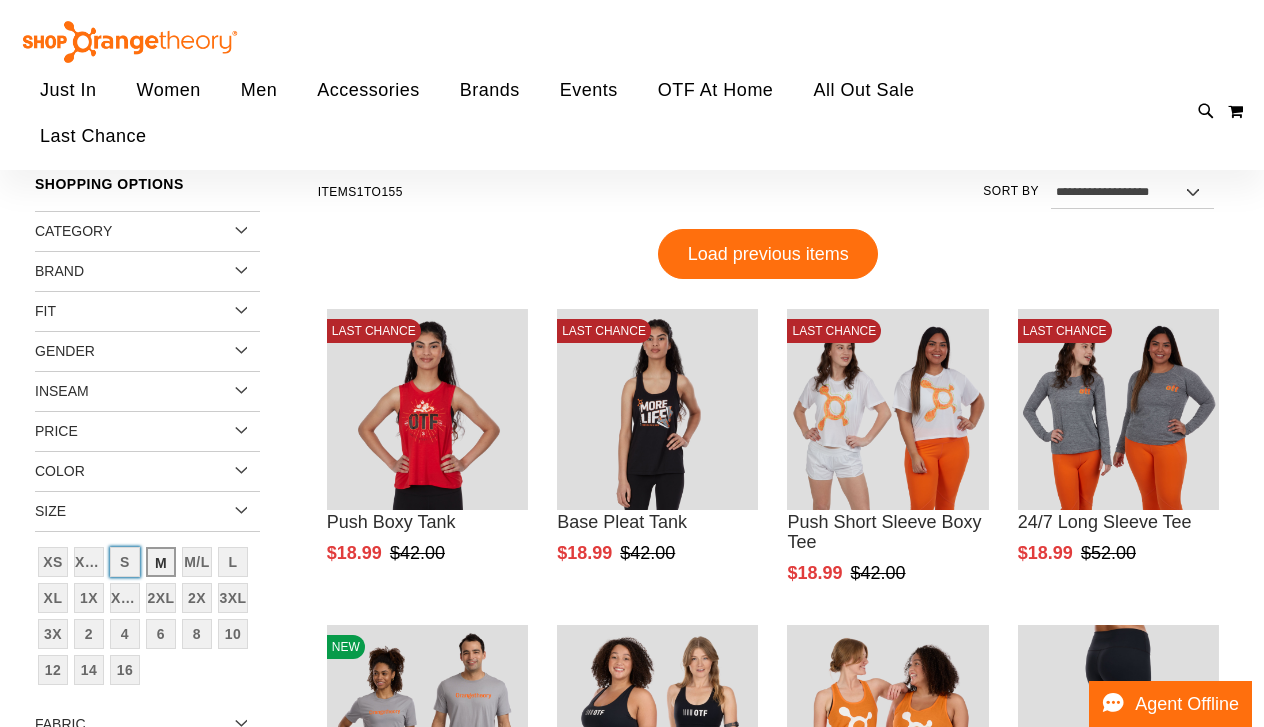 scroll, scrollTop: 135, scrollLeft: 0, axis: vertical 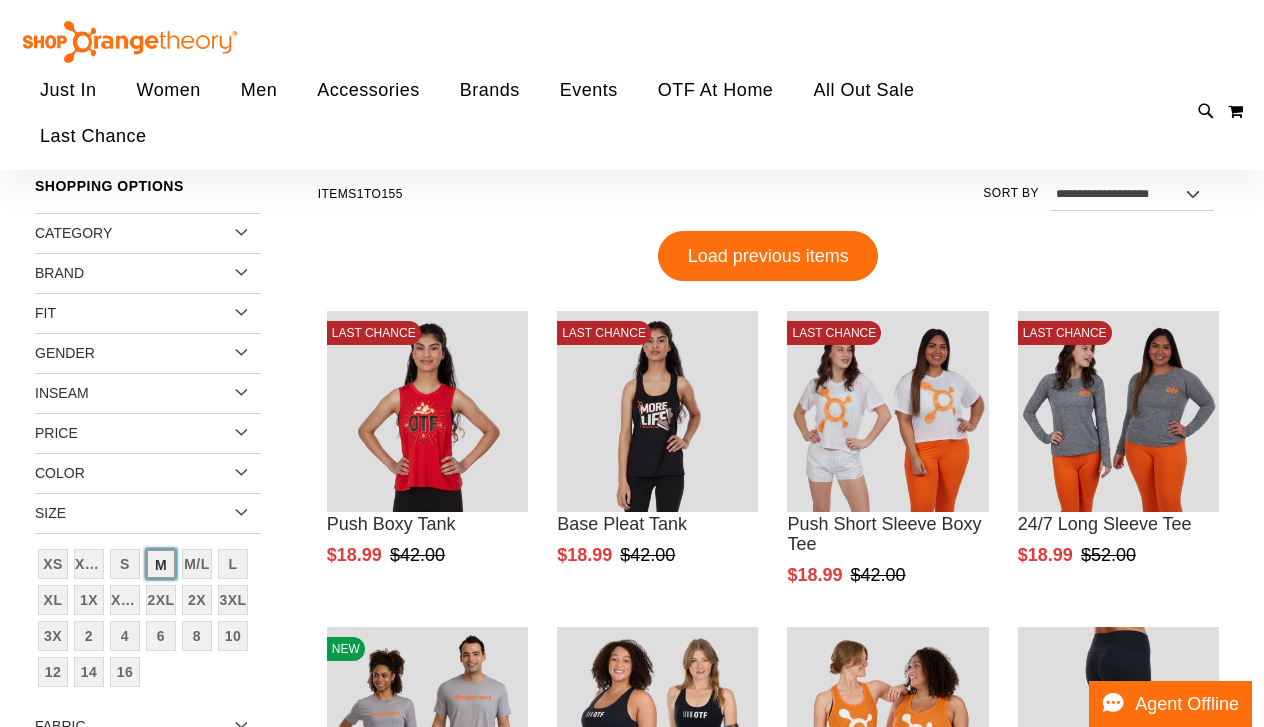 click on "M" at bounding box center [161, 564] 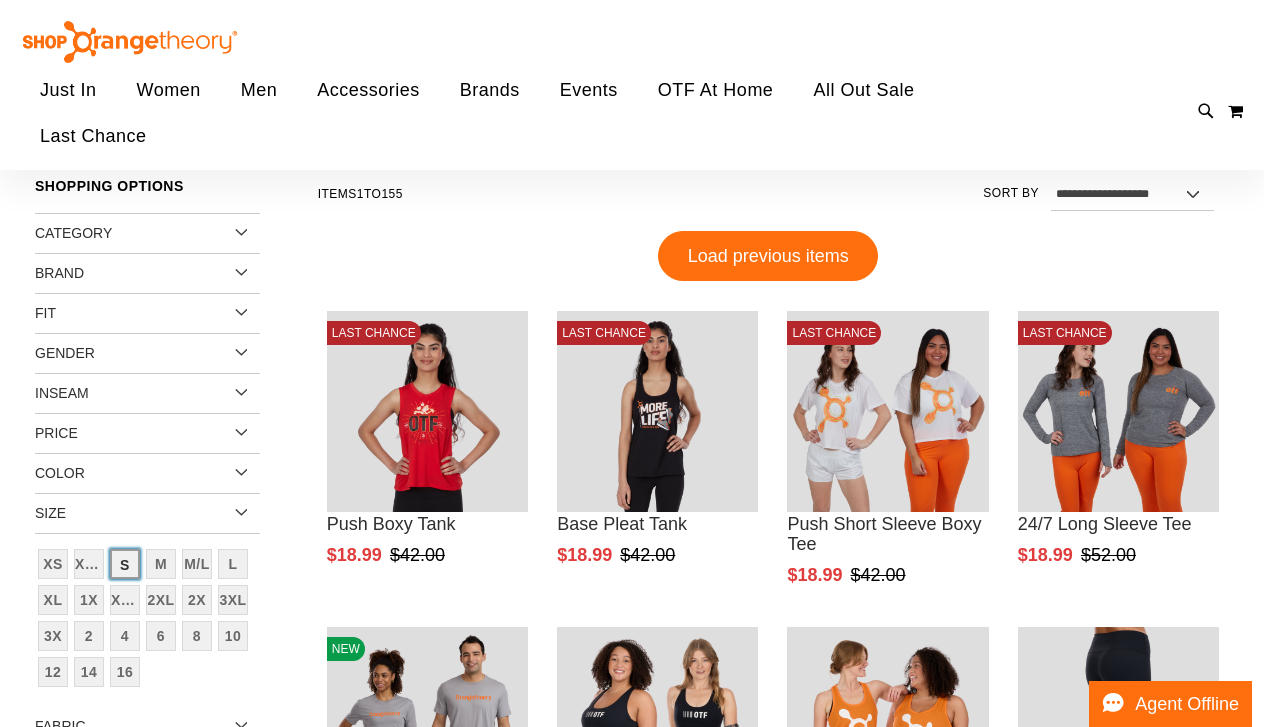 click on "S" at bounding box center [125, 564] 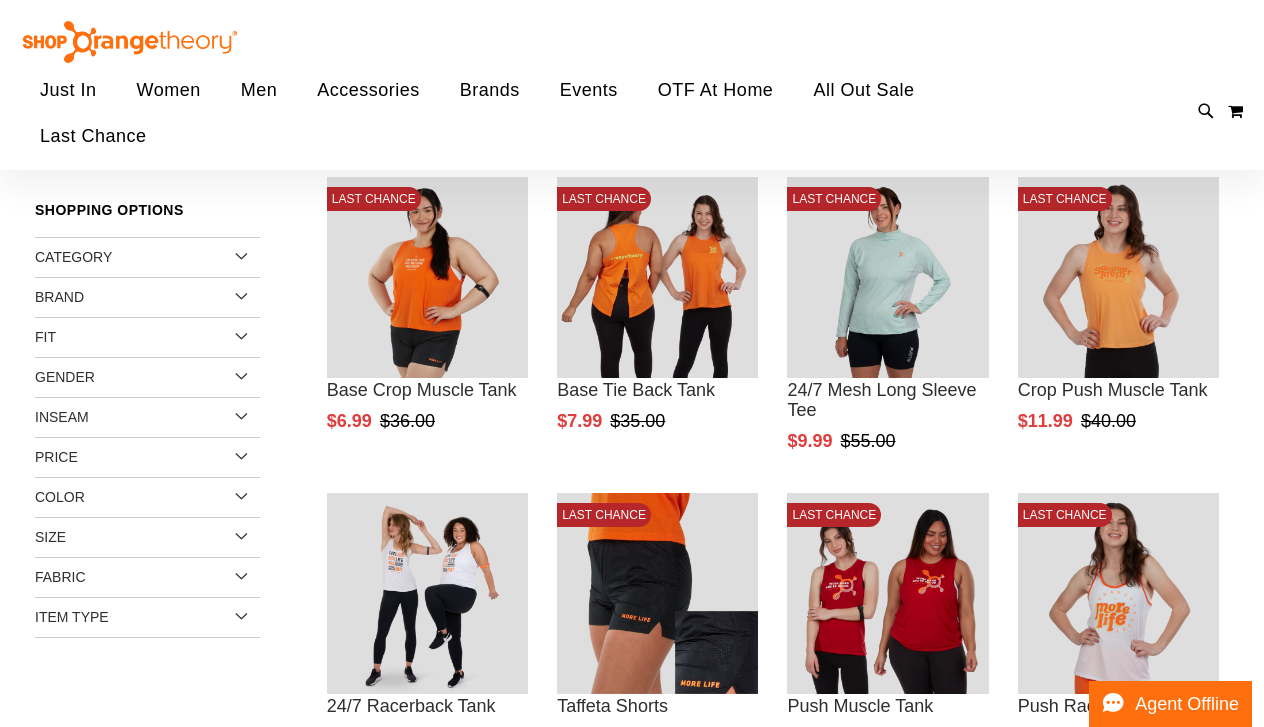 scroll, scrollTop: 226, scrollLeft: 0, axis: vertical 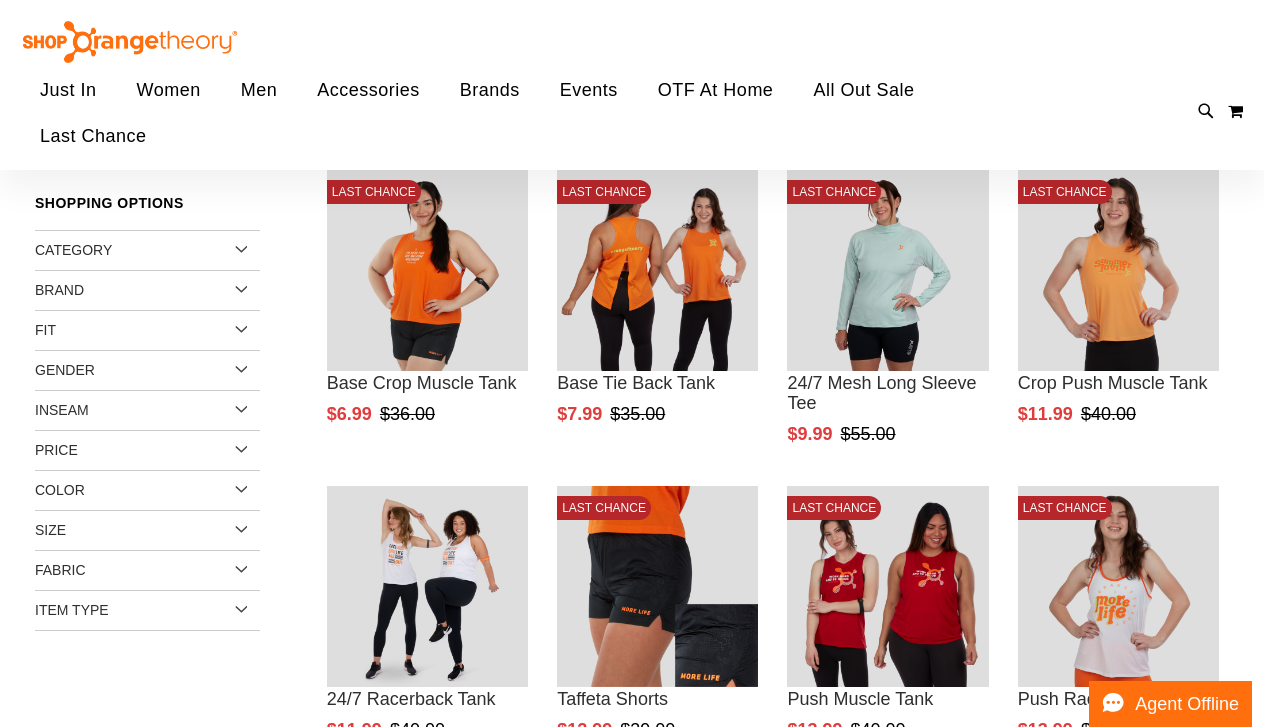 click on "Size" at bounding box center (147, 531) 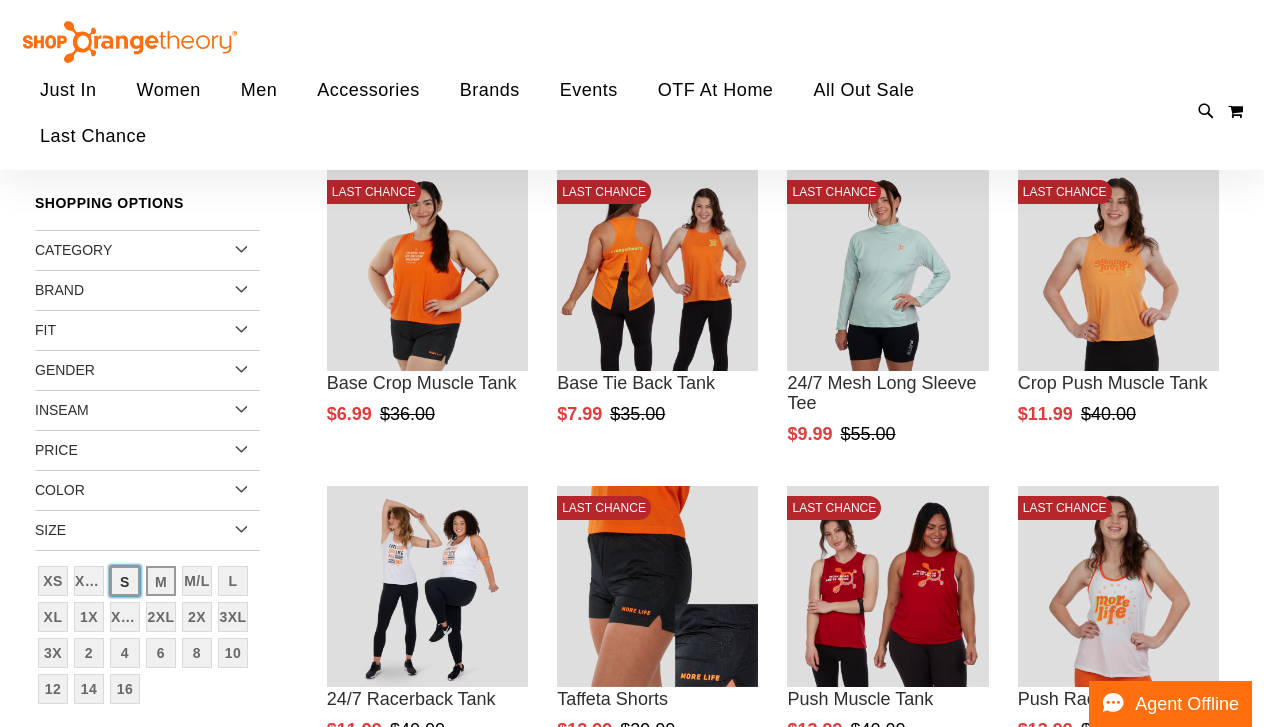 click on "S" at bounding box center [125, 581] 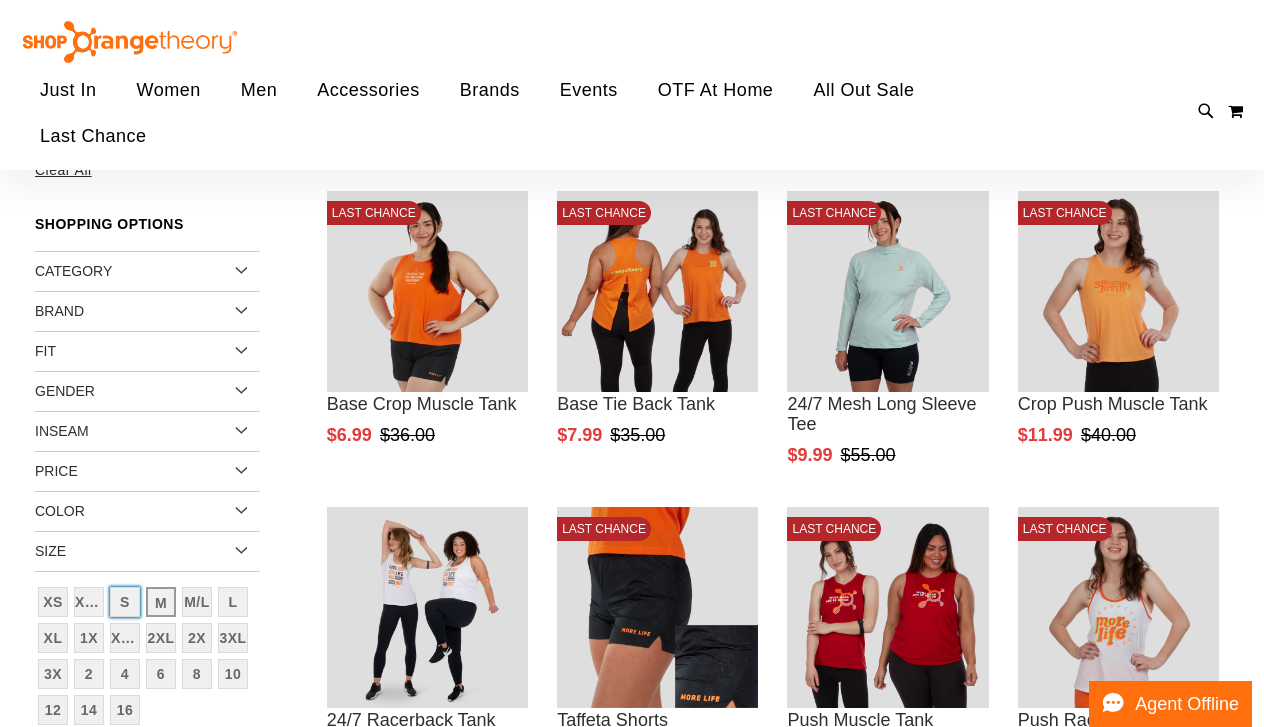 scroll, scrollTop: 225, scrollLeft: 0, axis: vertical 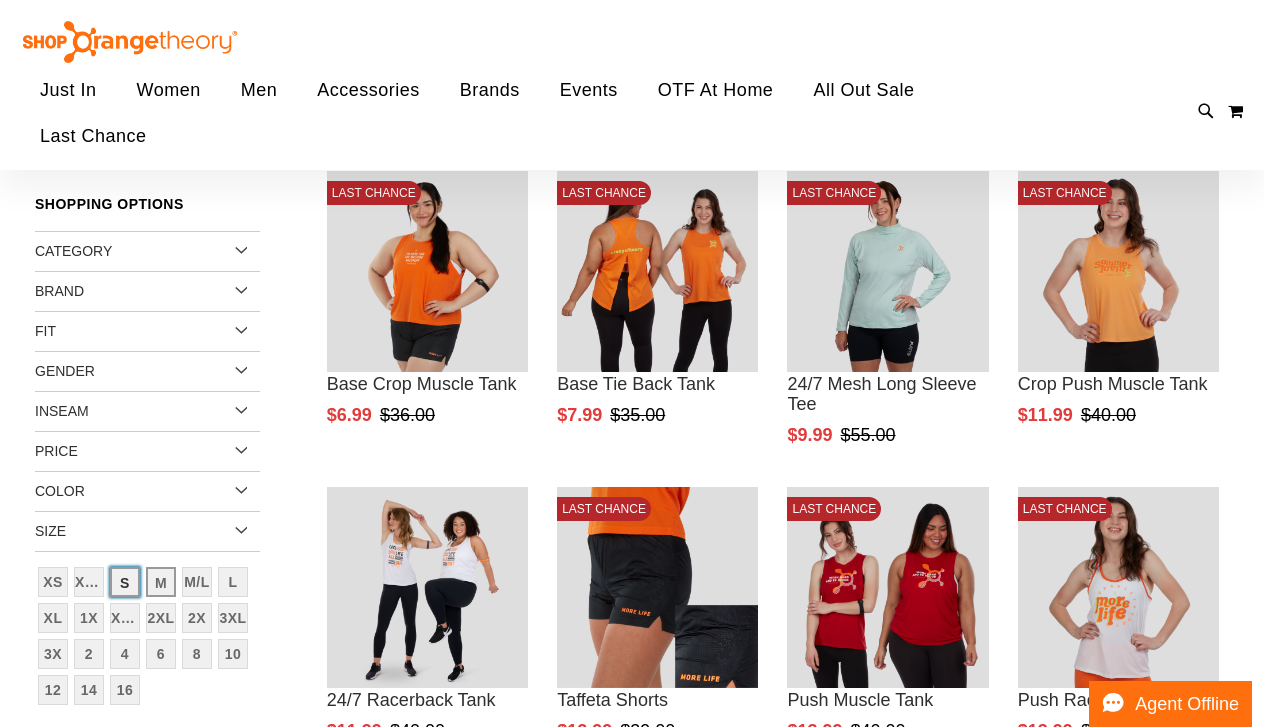 click on "S" at bounding box center [125, 582] 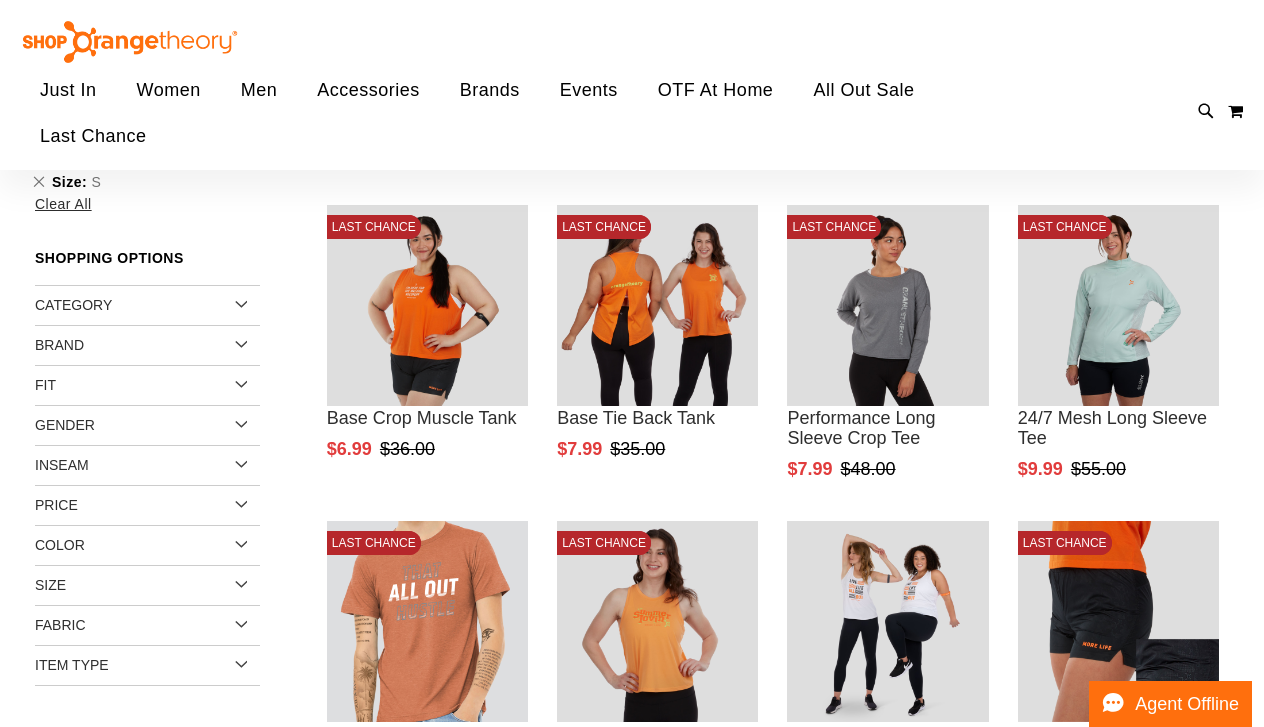 scroll, scrollTop: 231, scrollLeft: 0, axis: vertical 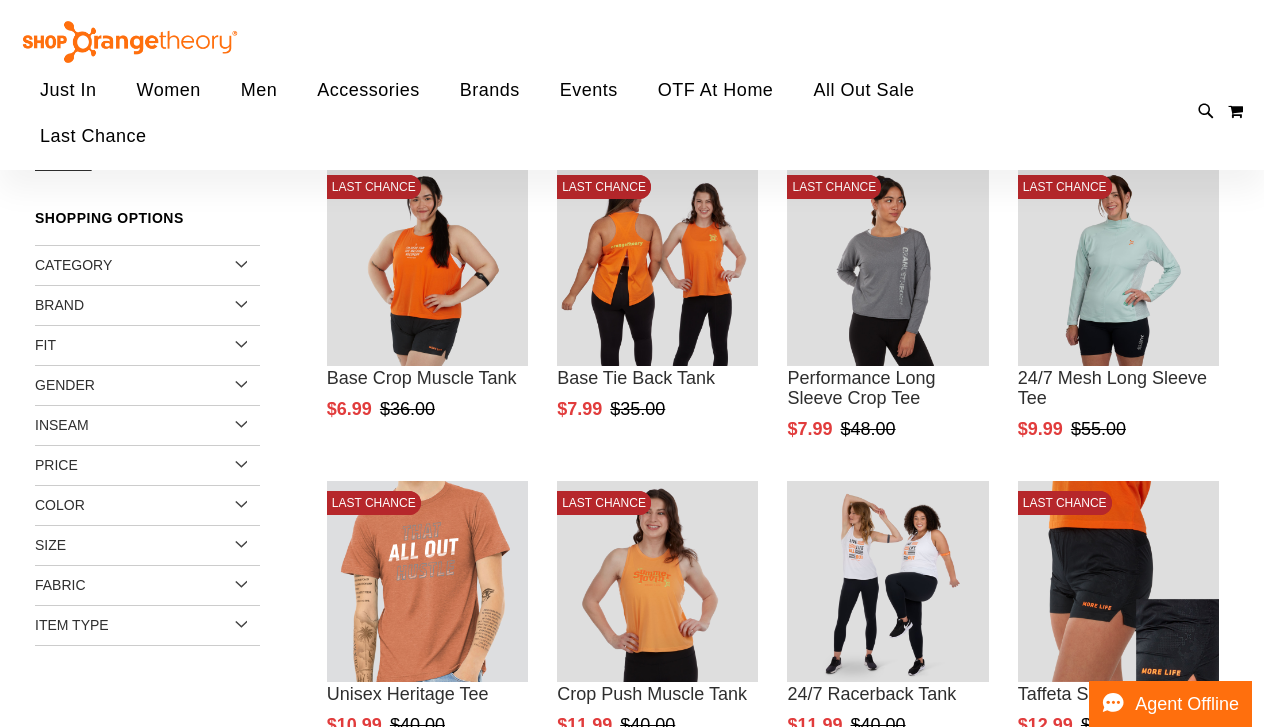 click on "Size" at bounding box center (147, 546) 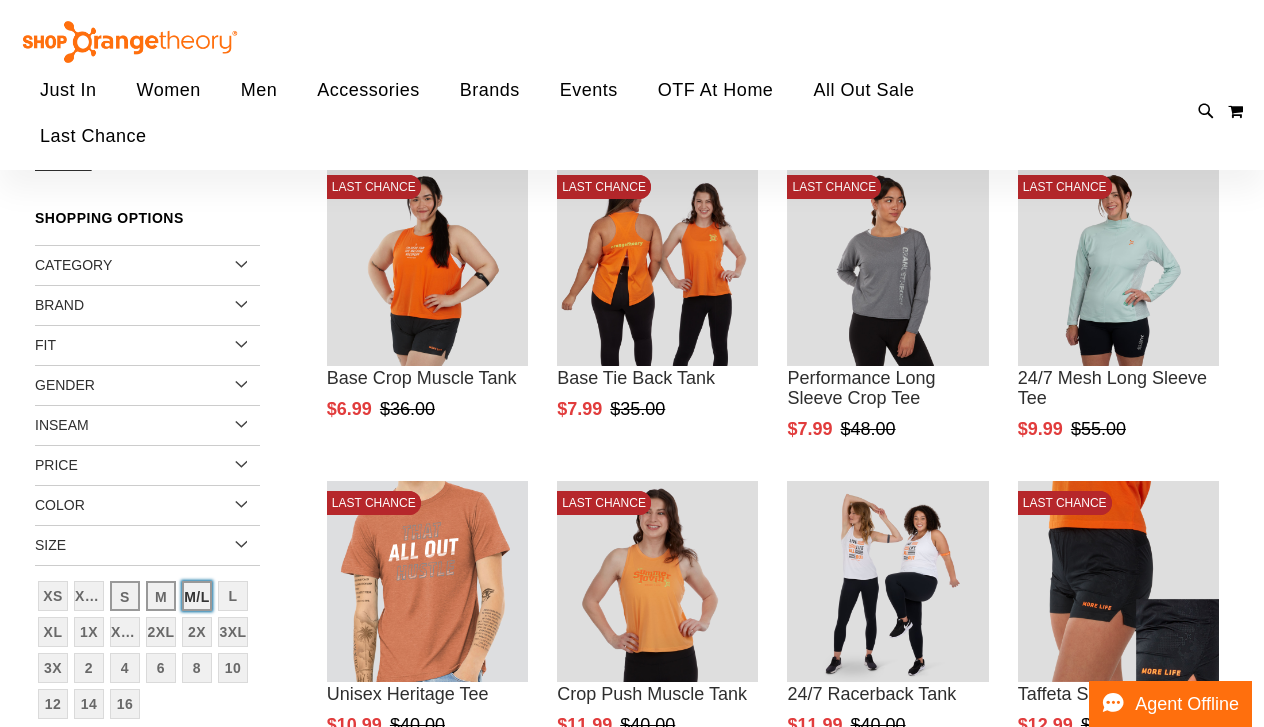 click on "M/L" at bounding box center [197, 596] 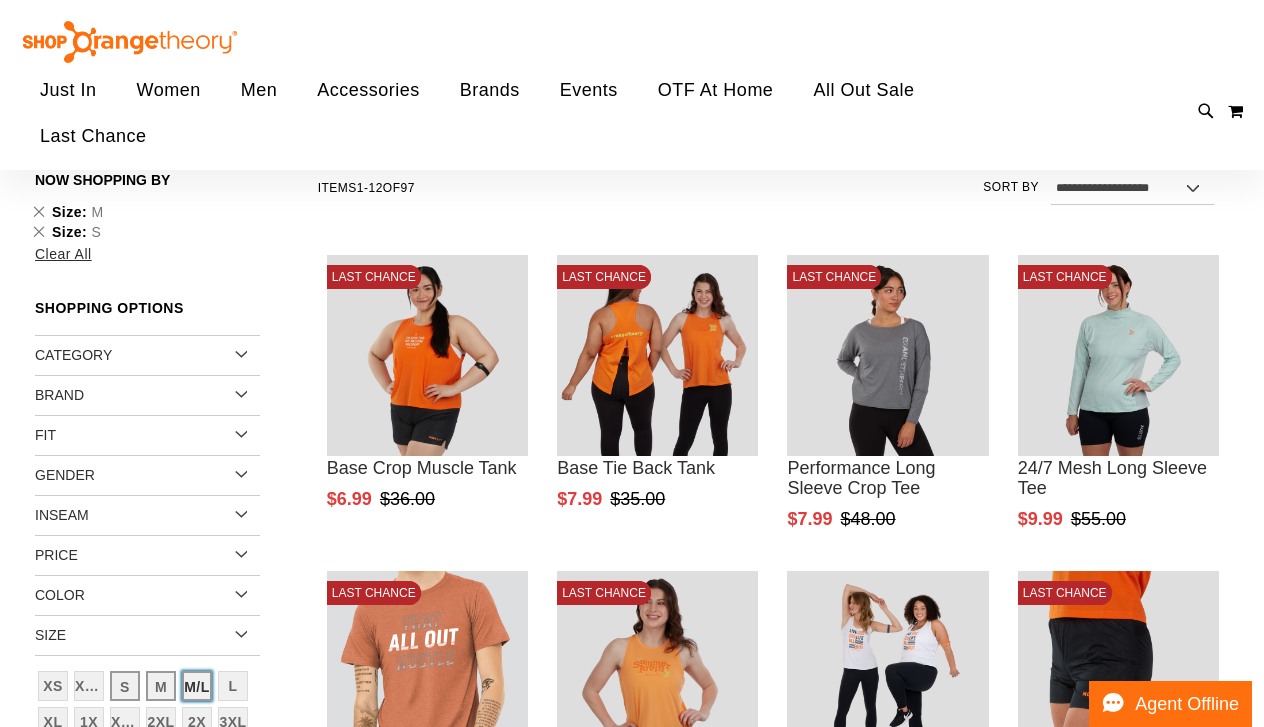 scroll, scrollTop: 135, scrollLeft: 0, axis: vertical 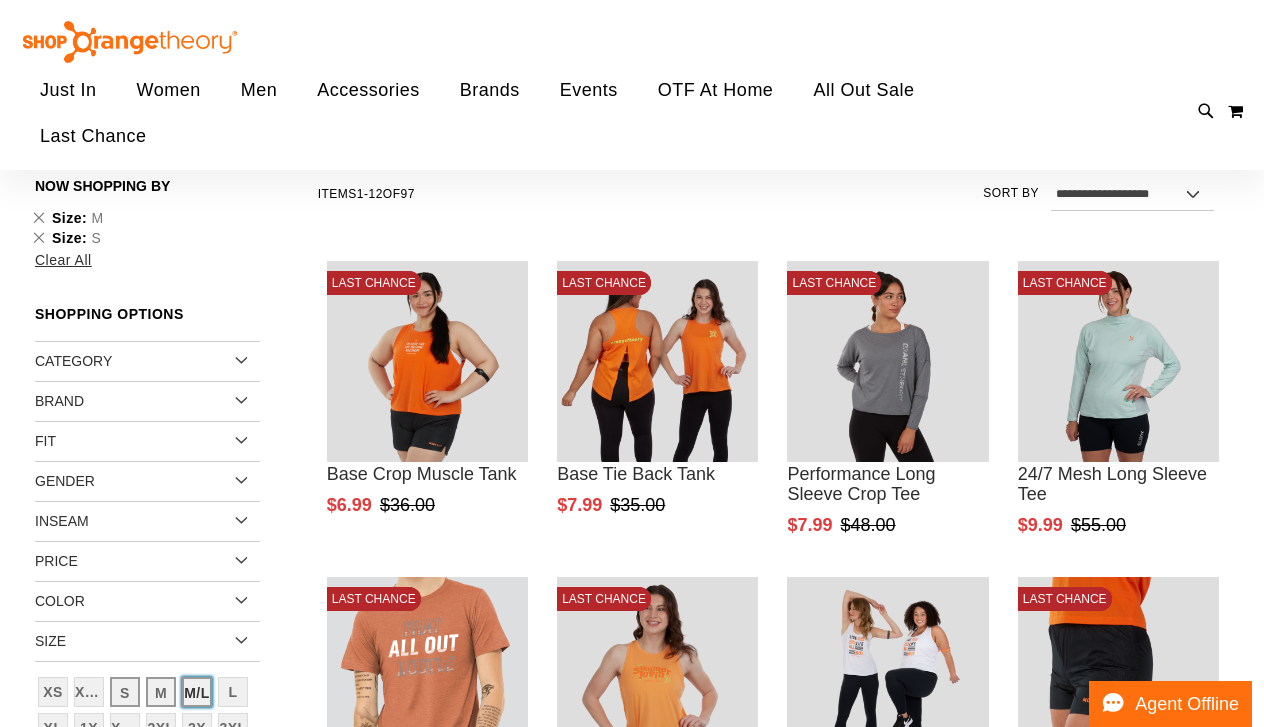 click on "M/L" at bounding box center (197, 692) 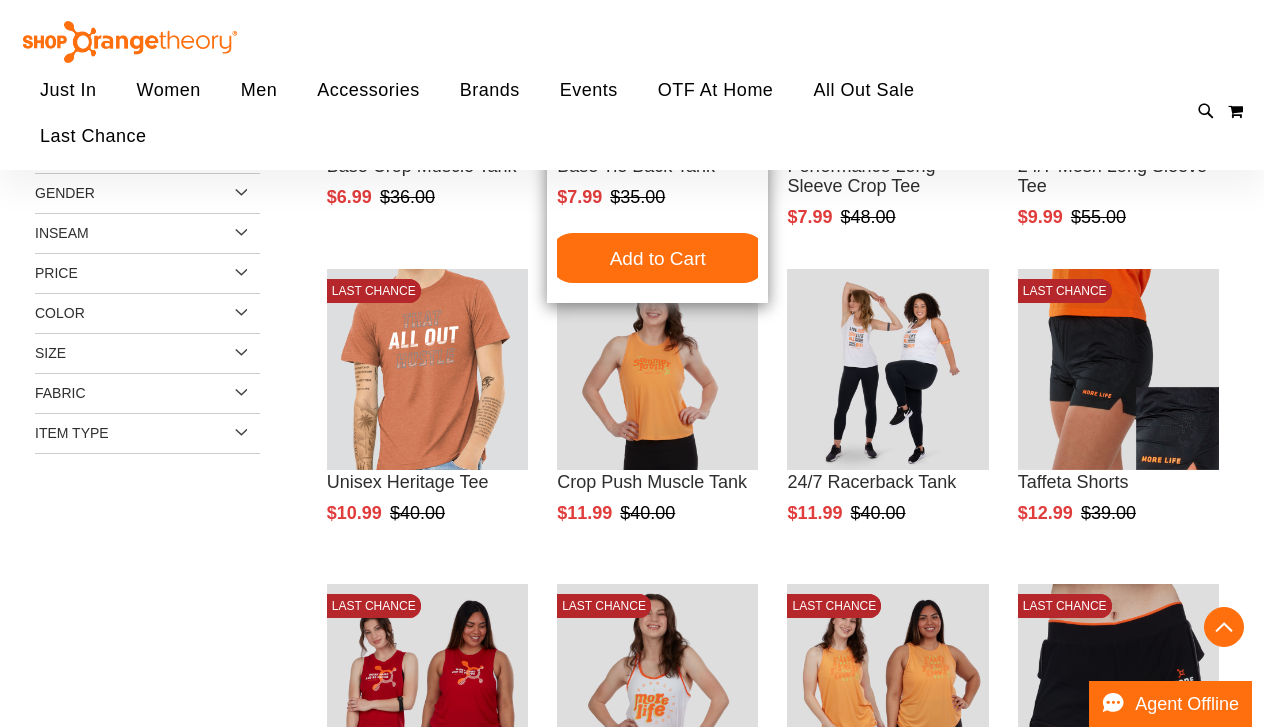 scroll, scrollTop: 441, scrollLeft: 0, axis: vertical 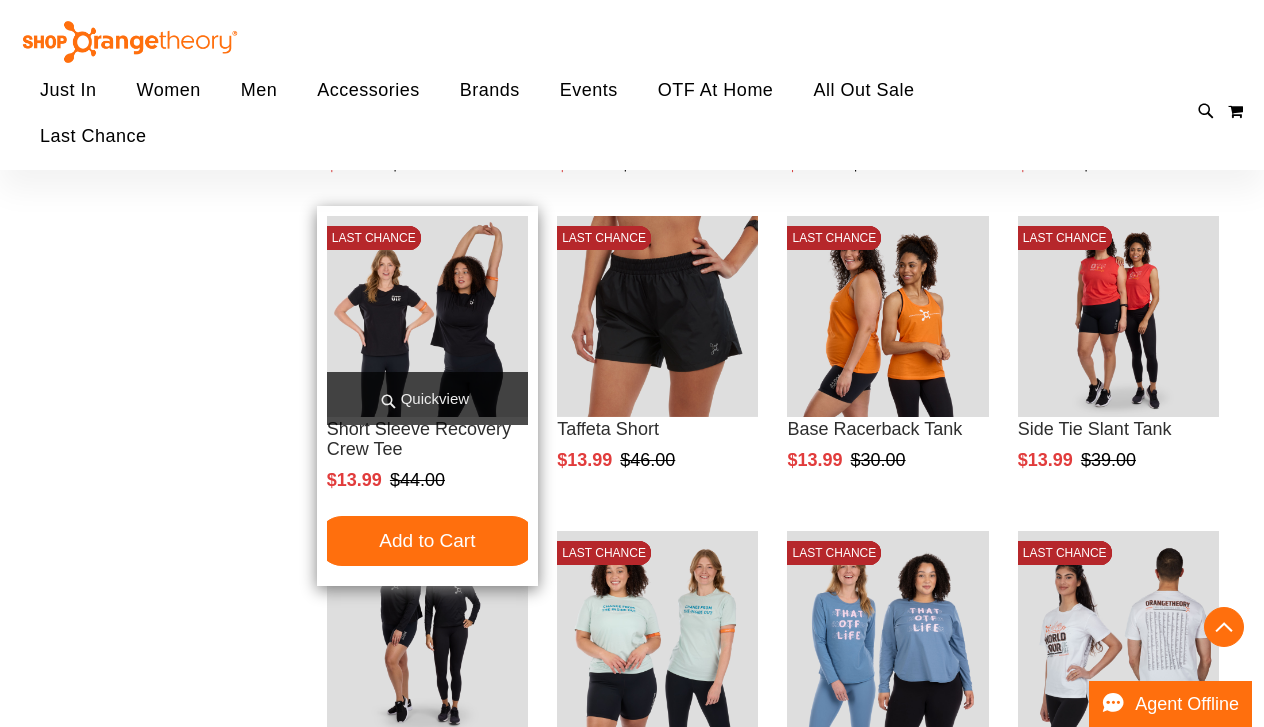click on "Quickview" at bounding box center [427, 398] 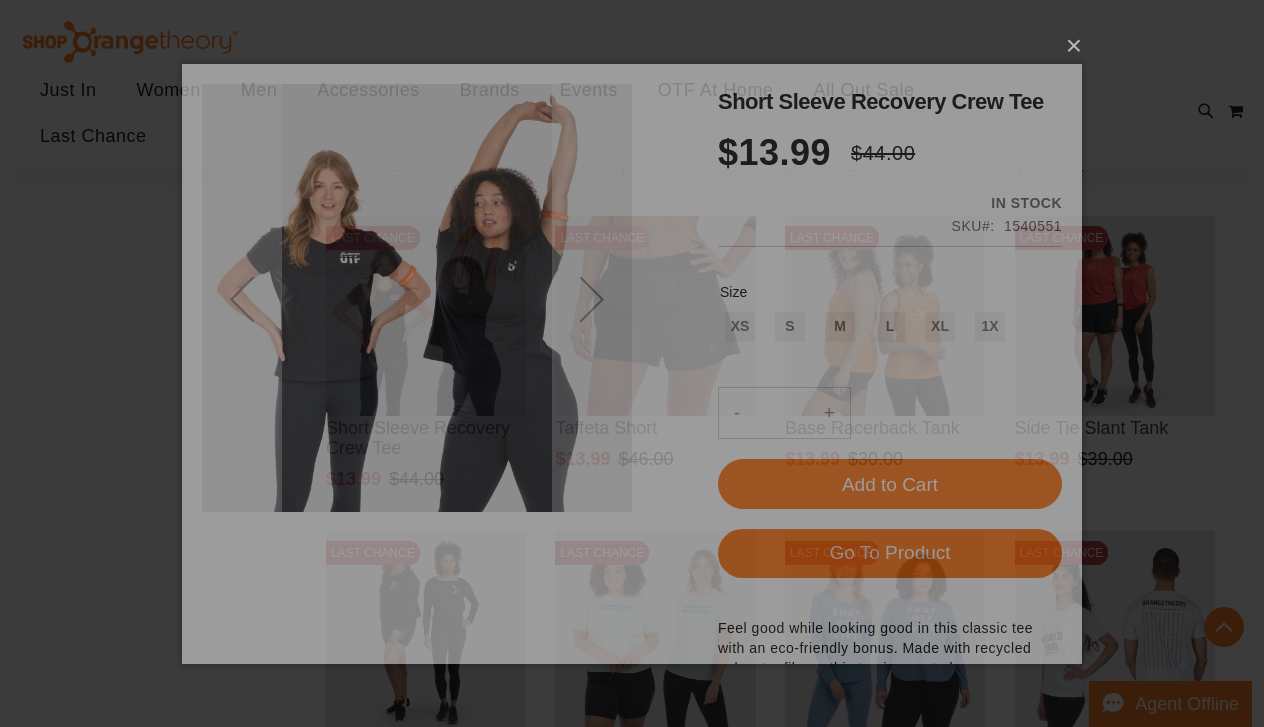 scroll, scrollTop: 0, scrollLeft: 0, axis: both 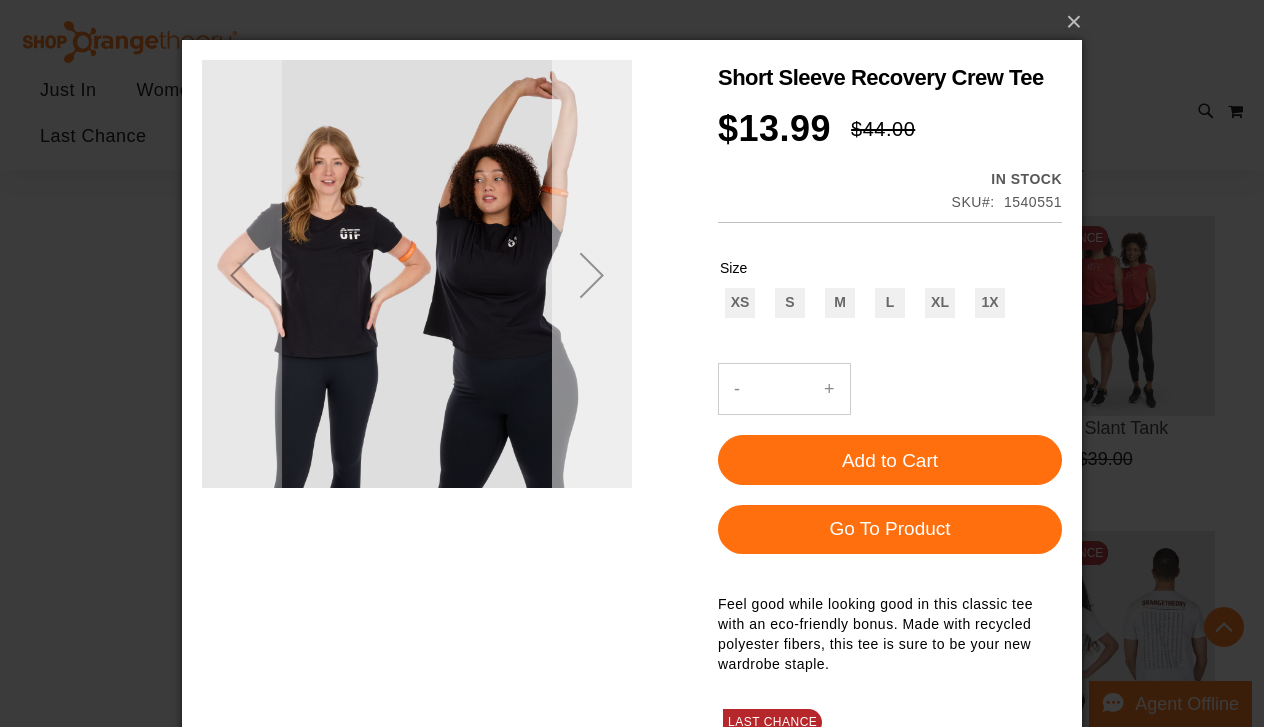 click at bounding box center (592, 275) 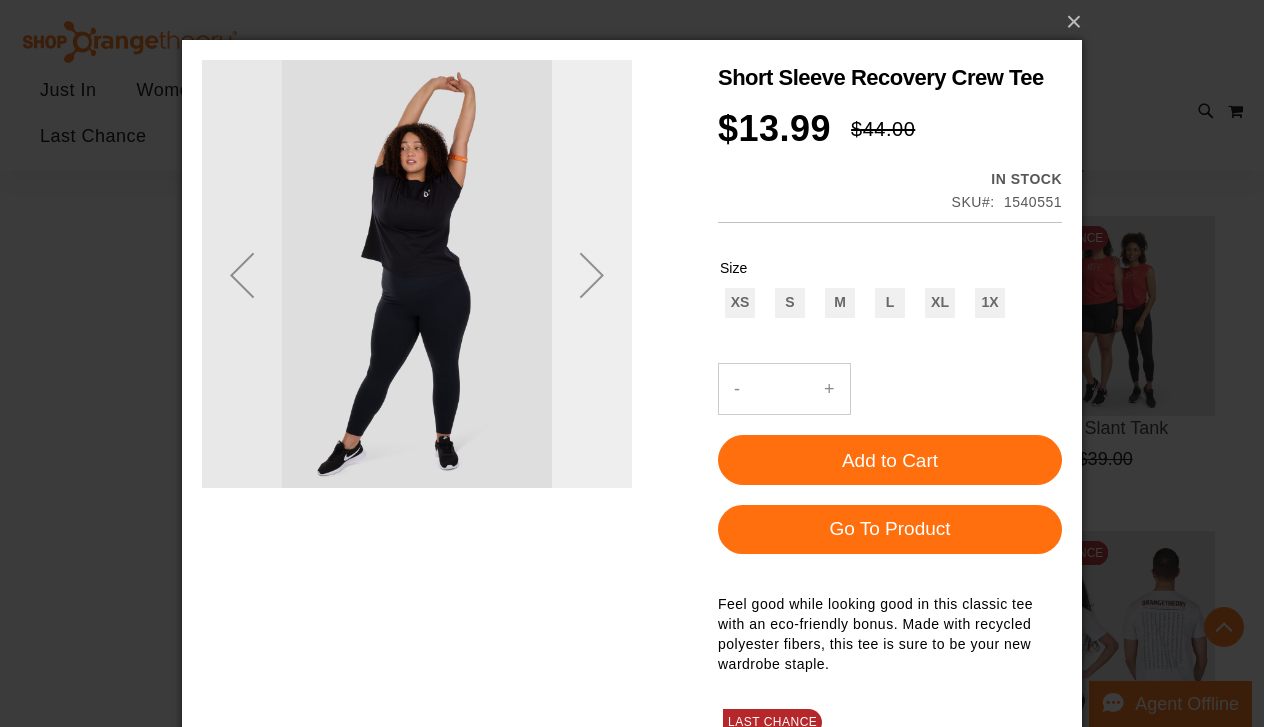 click at bounding box center [592, 275] 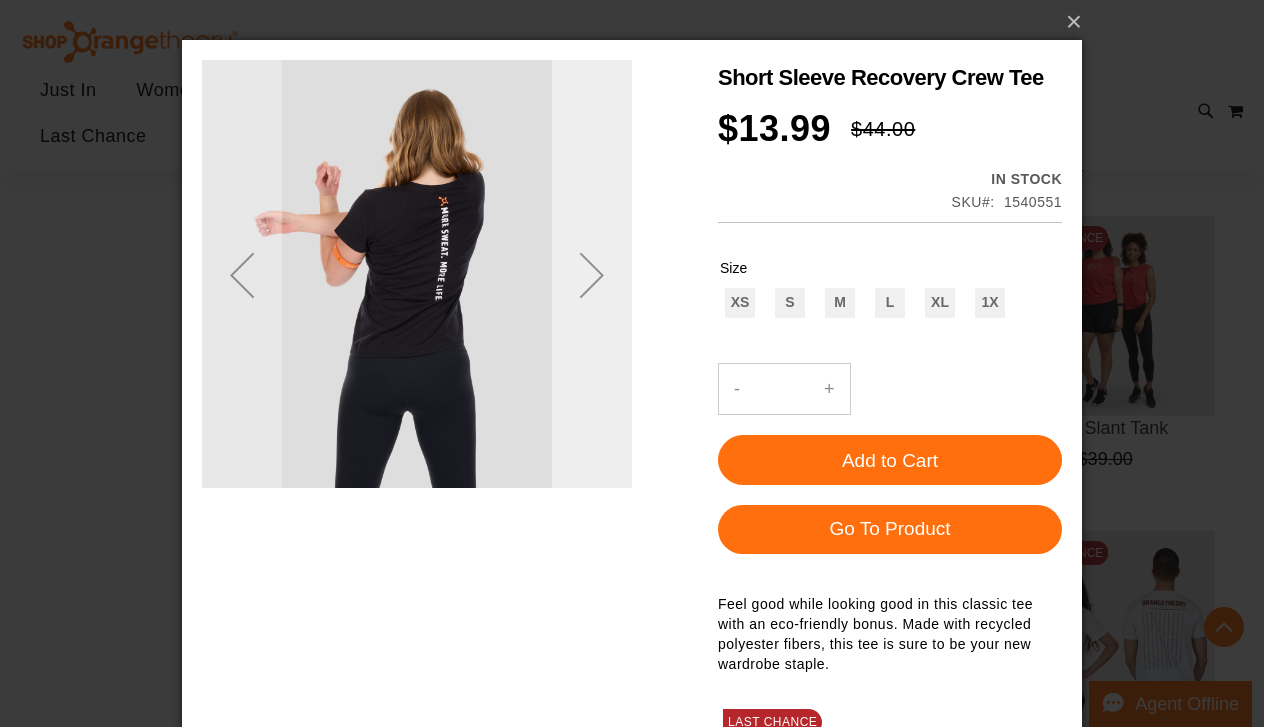 click at bounding box center [592, 275] 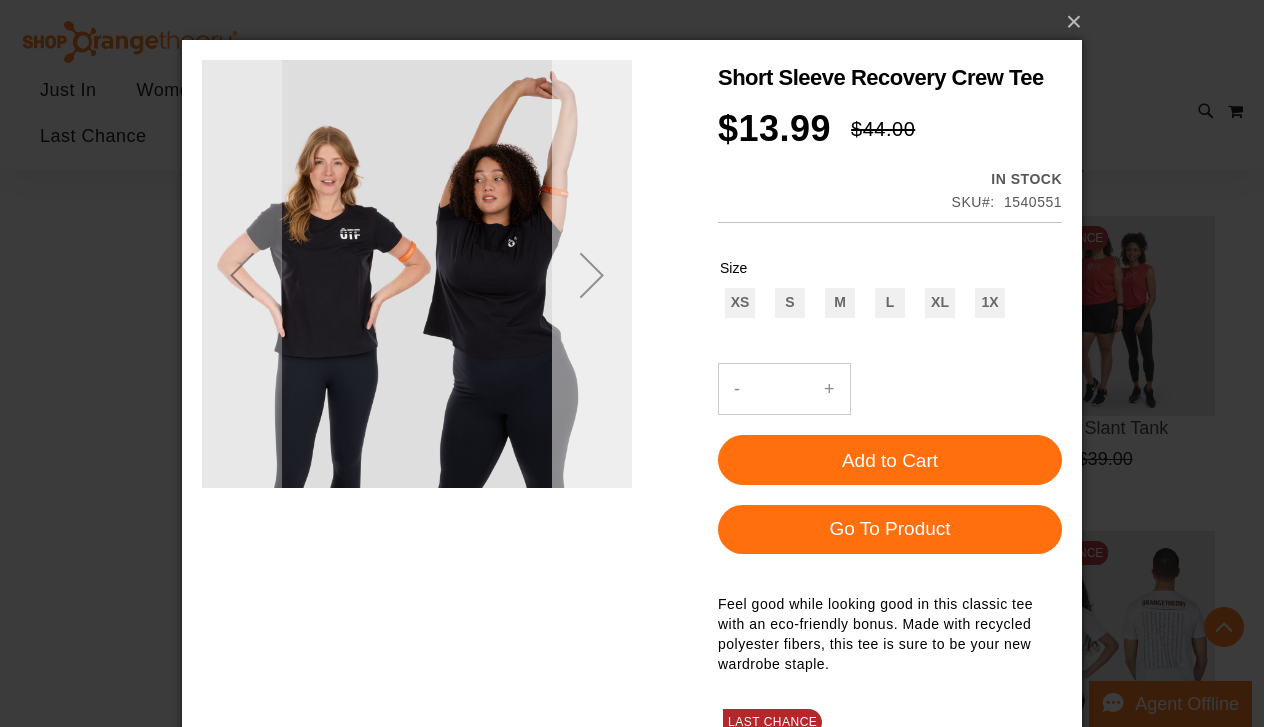 click at bounding box center (592, 275) 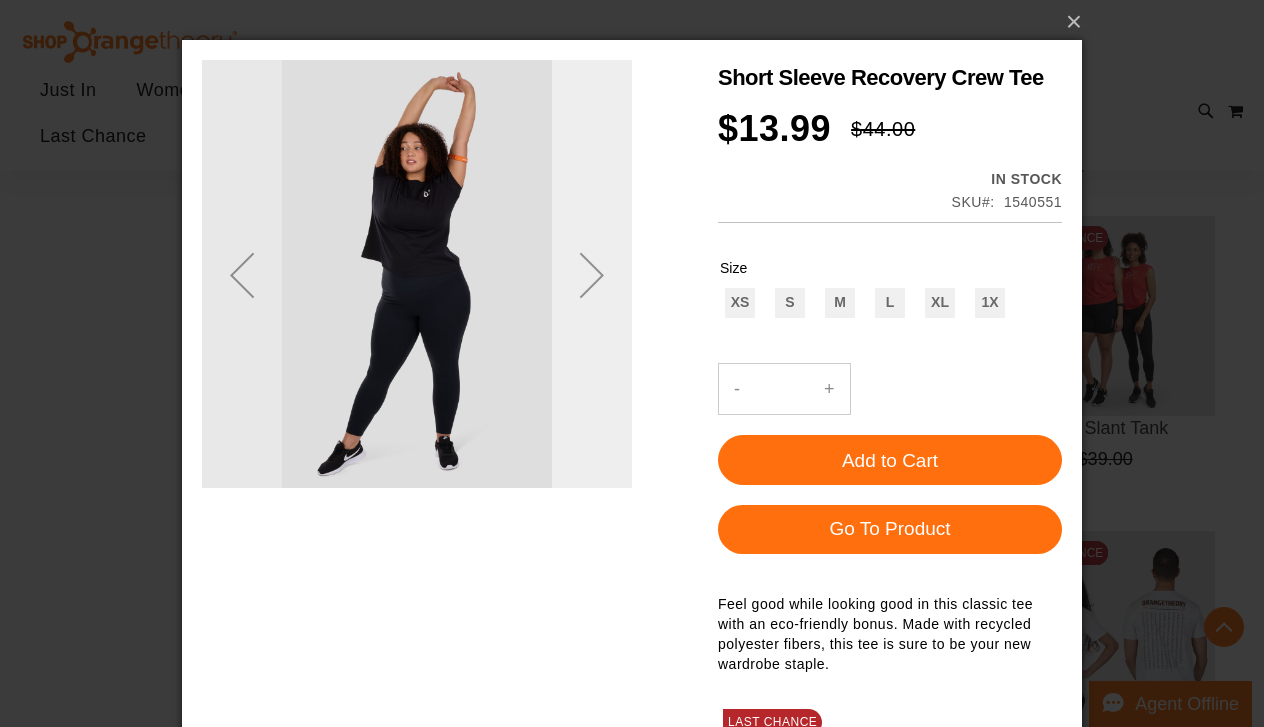 click at bounding box center (592, 275) 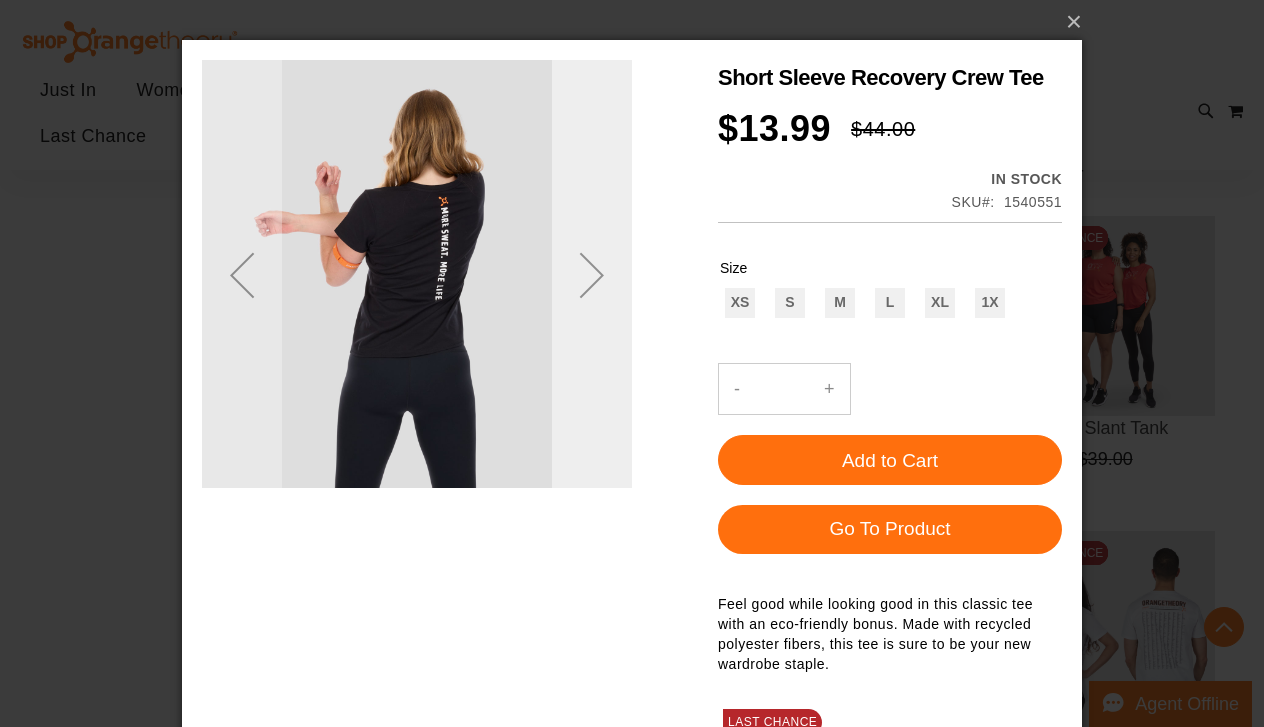 click at bounding box center (592, 275) 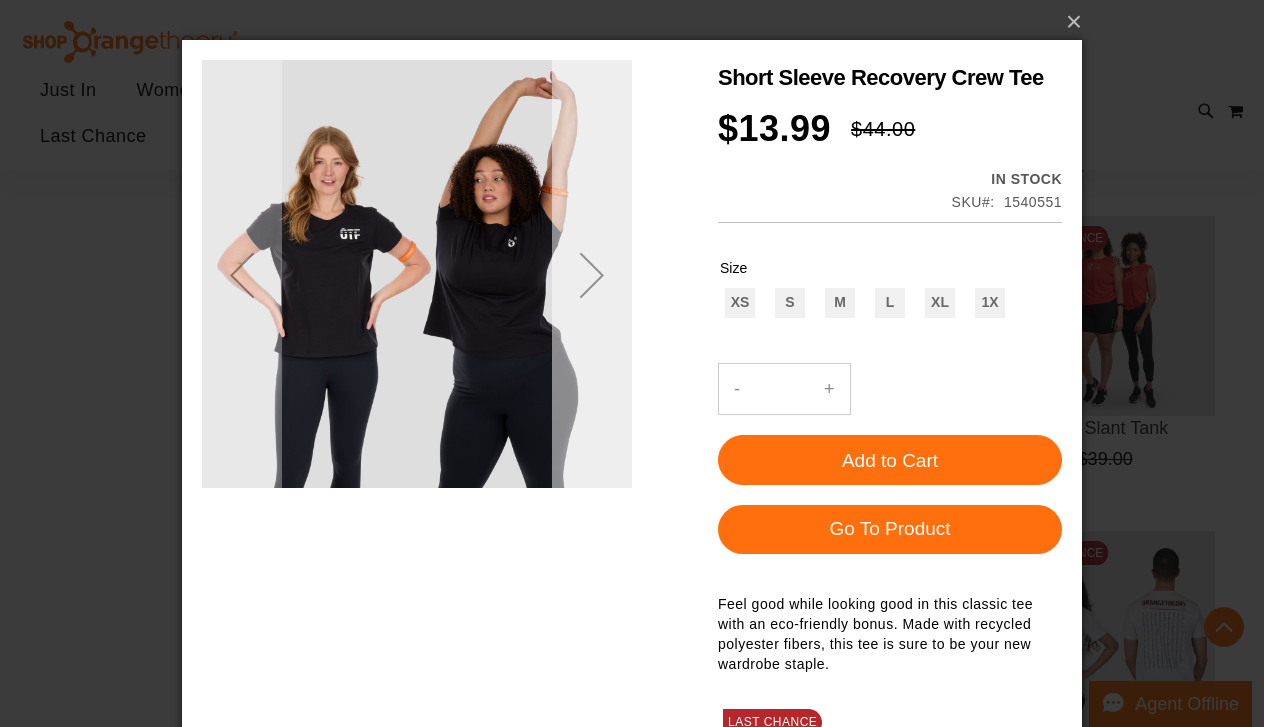 click at bounding box center (592, 275) 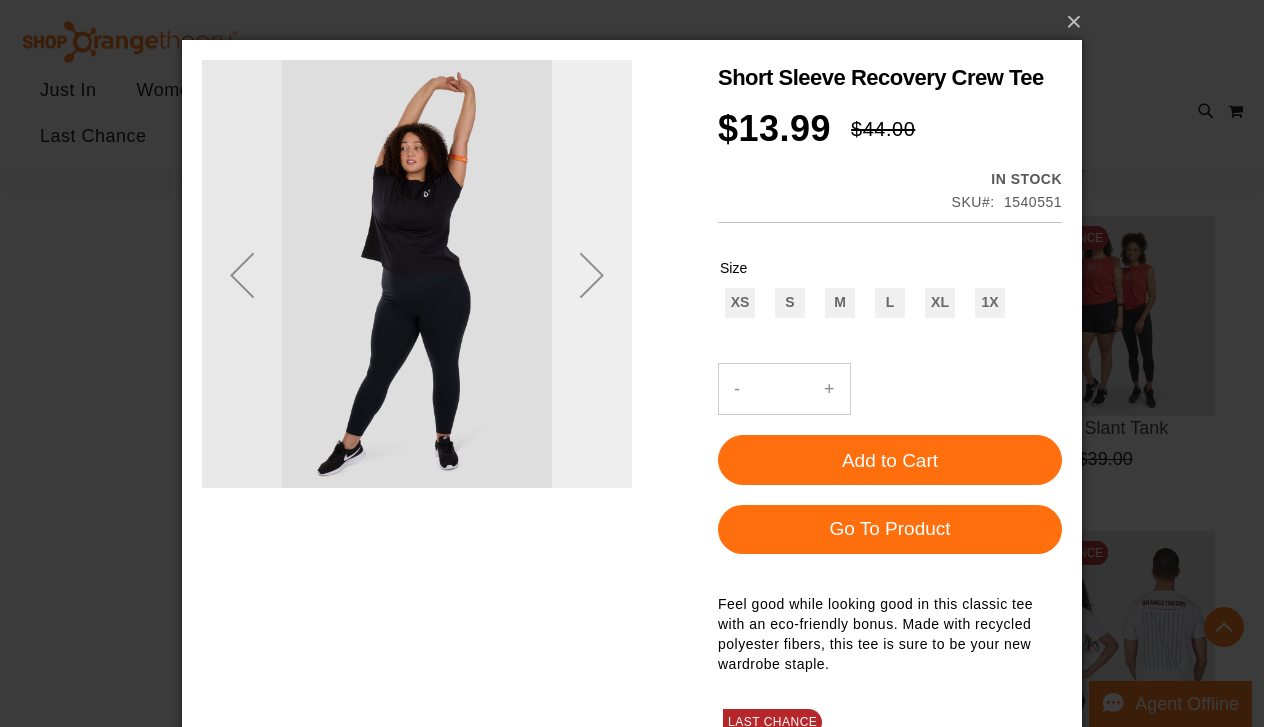 click at bounding box center [592, 275] 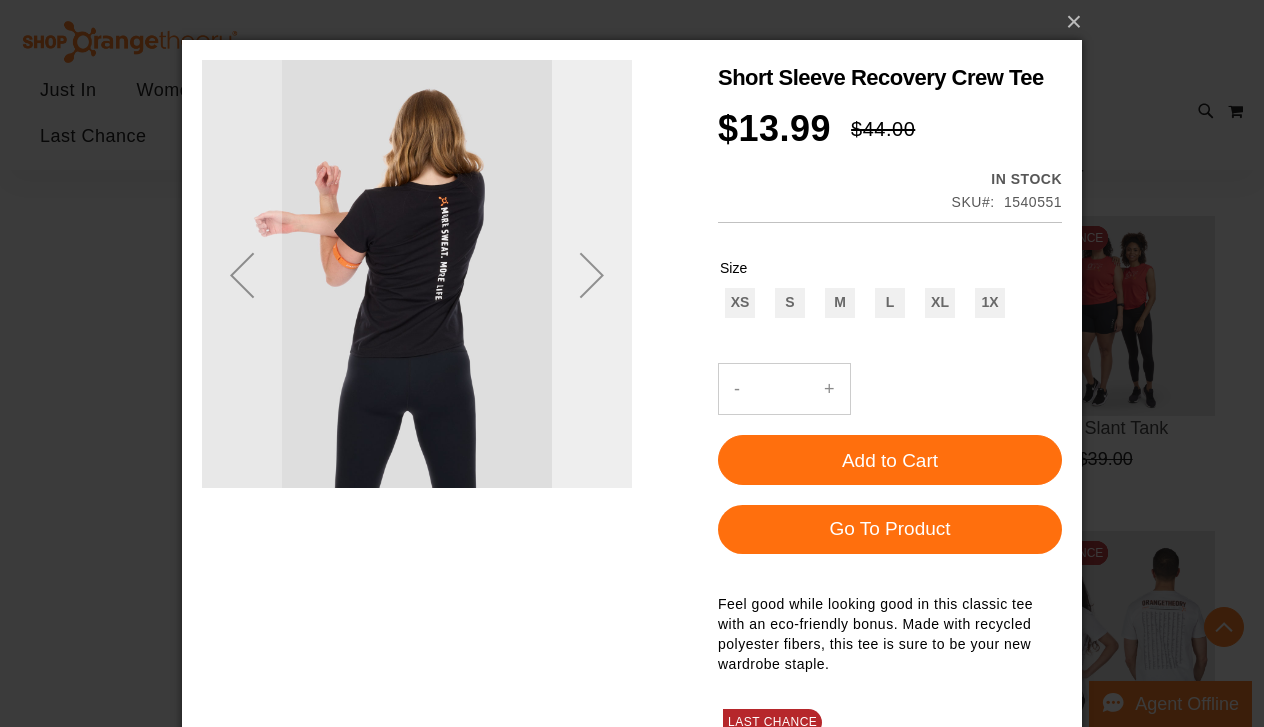 click at bounding box center [592, 275] 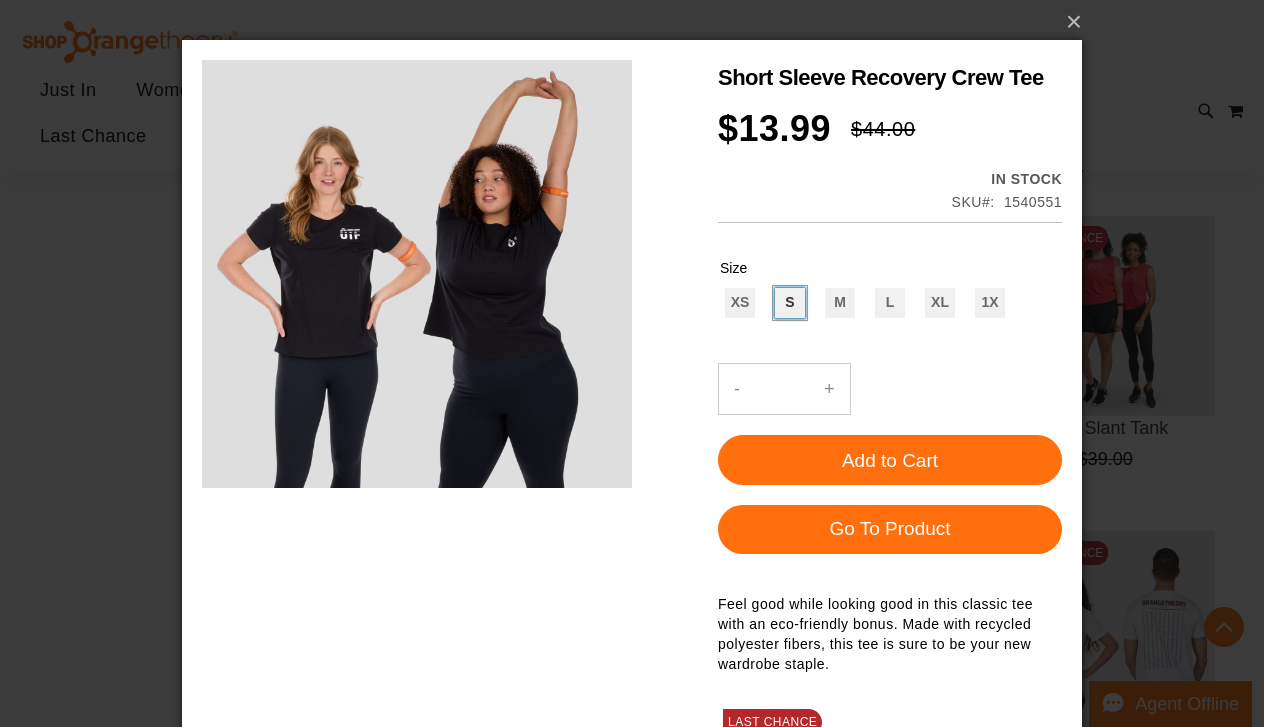 click on "S" at bounding box center [790, 303] 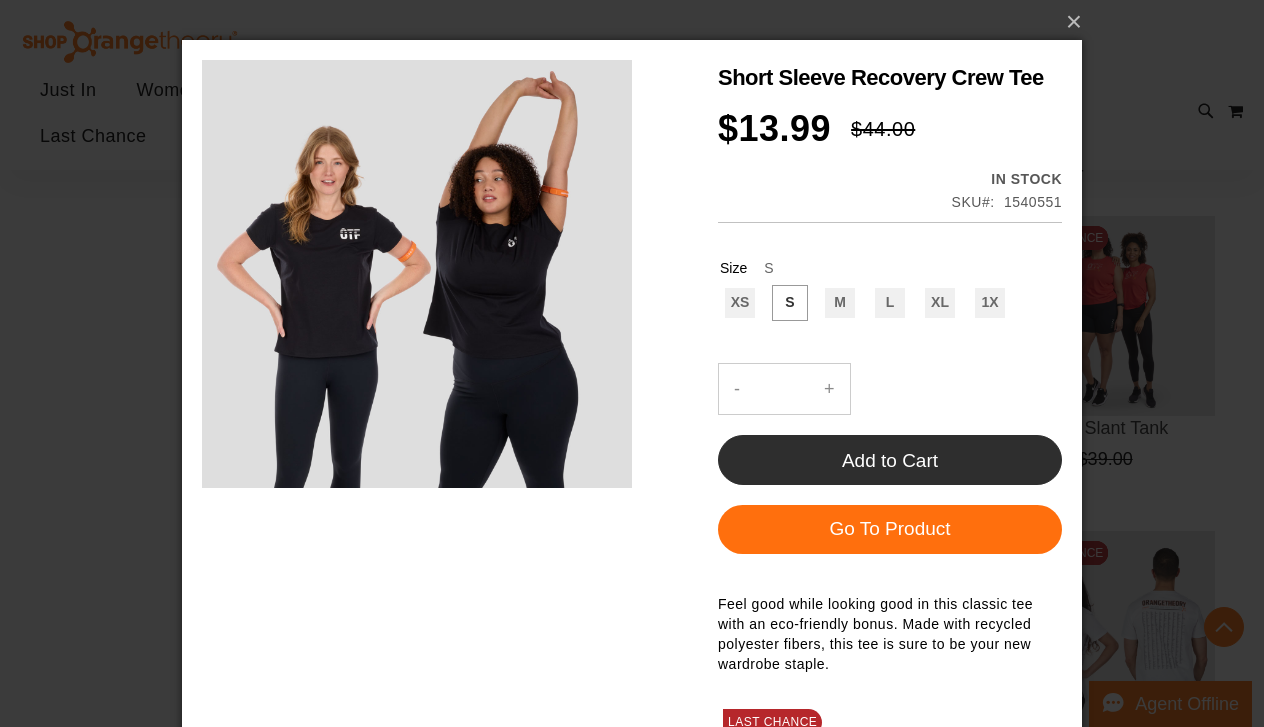 click on "Add to Cart" at bounding box center [890, 460] 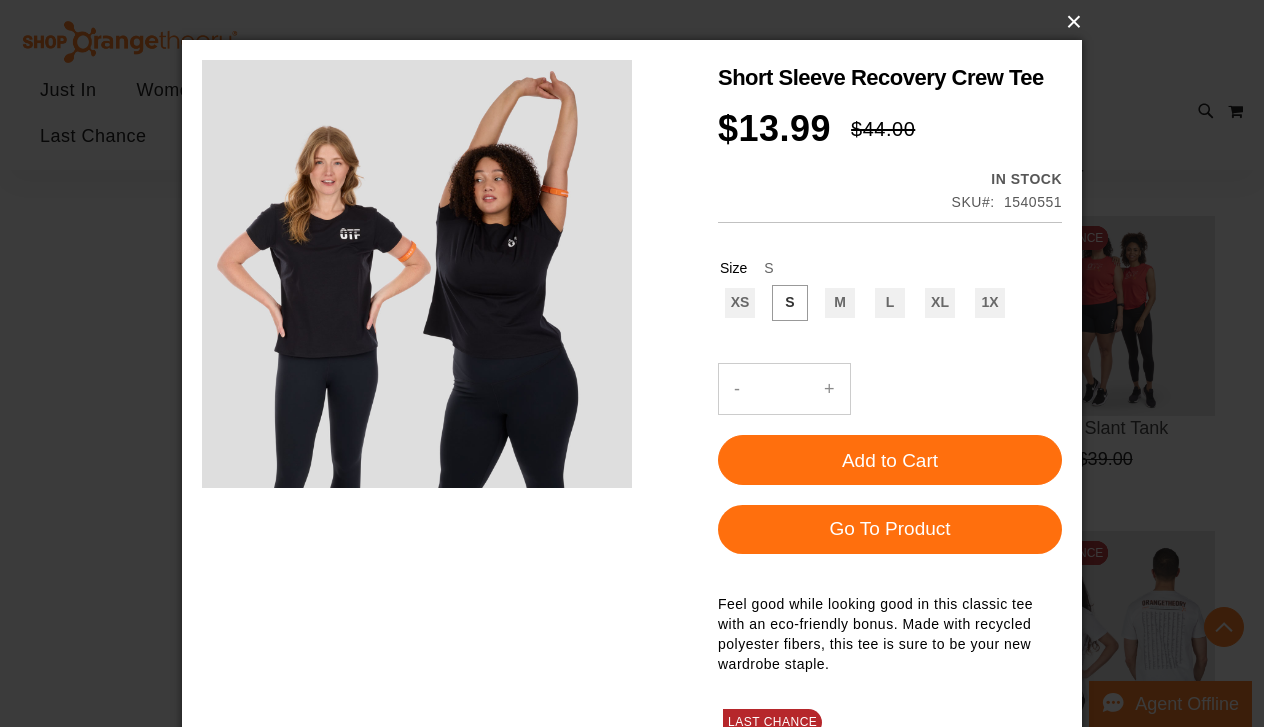 click on "×" at bounding box center [638, 22] 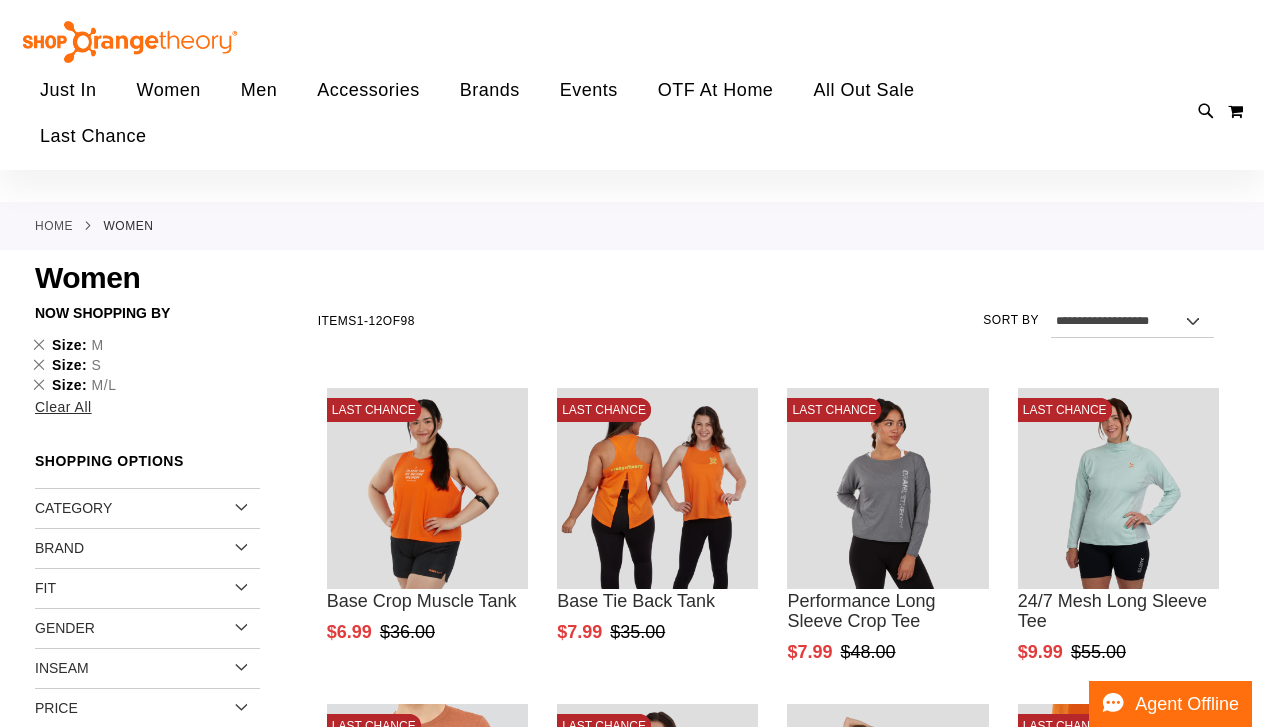 scroll, scrollTop: 0, scrollLeft: 0, axis: both 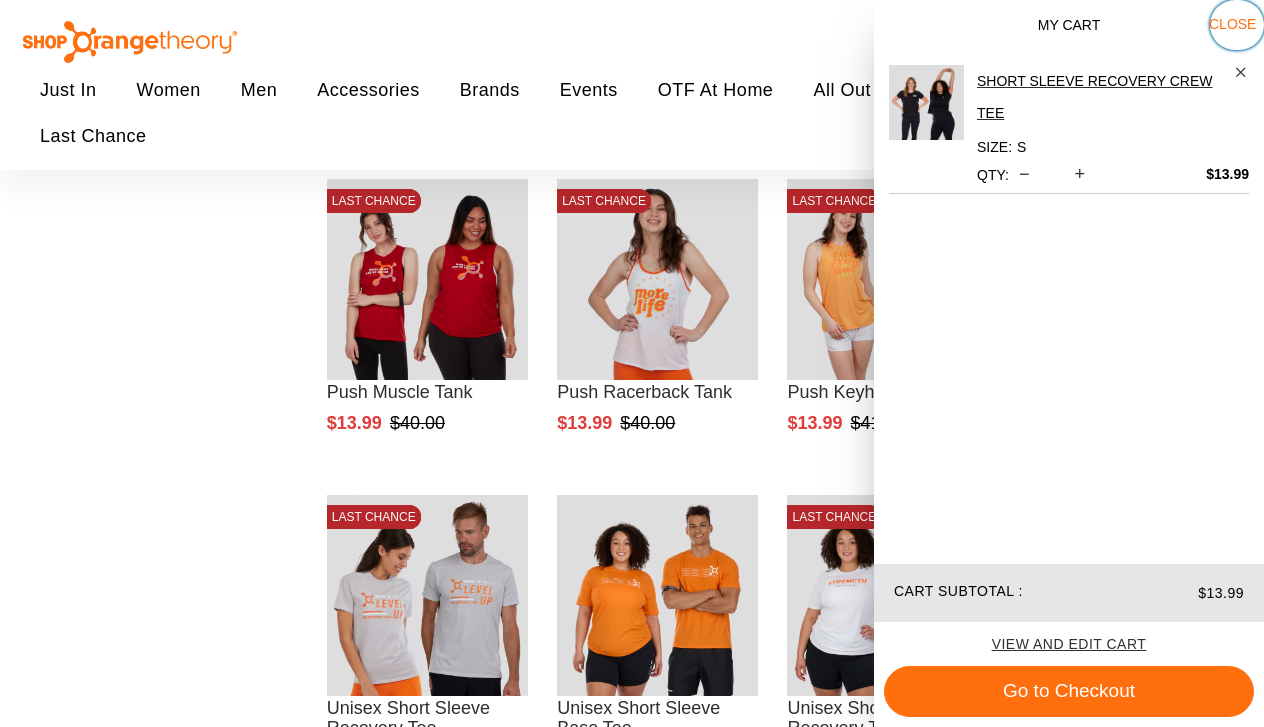 click on "Close" at bounding box center (1237, 25) 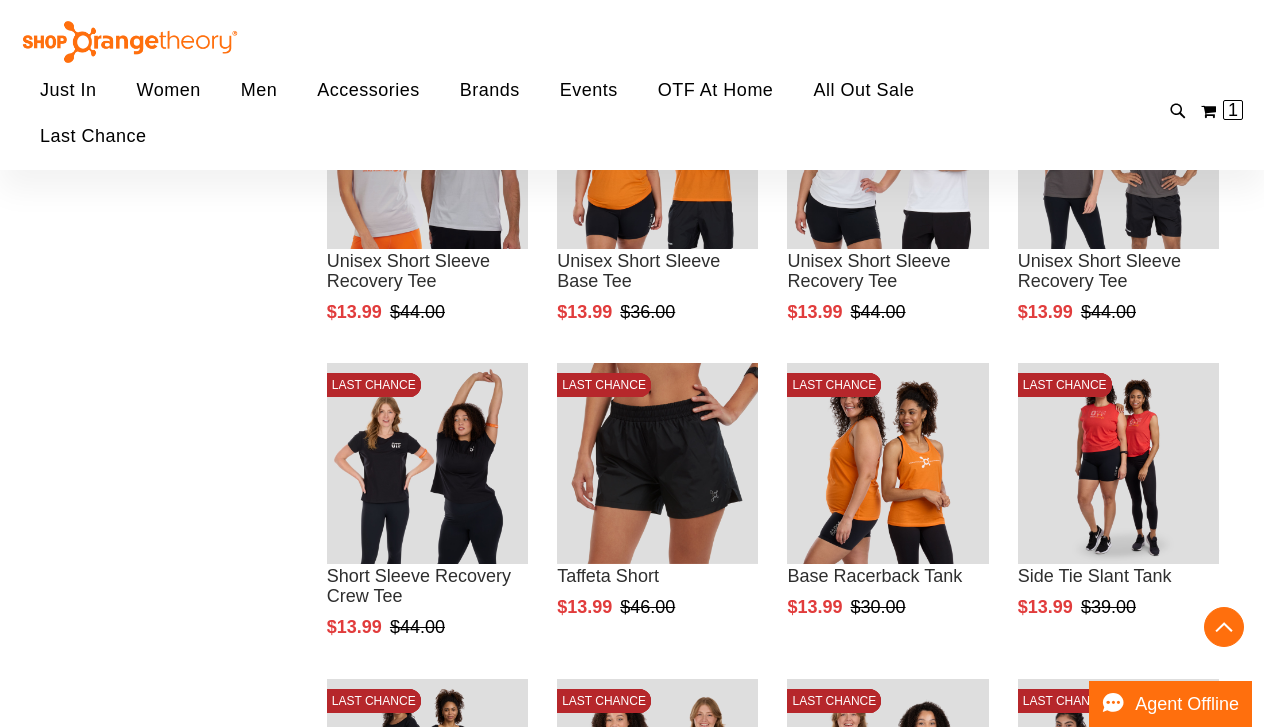 scroll, scrollTop: 2242, scrollLeft: 0, axis: vertical 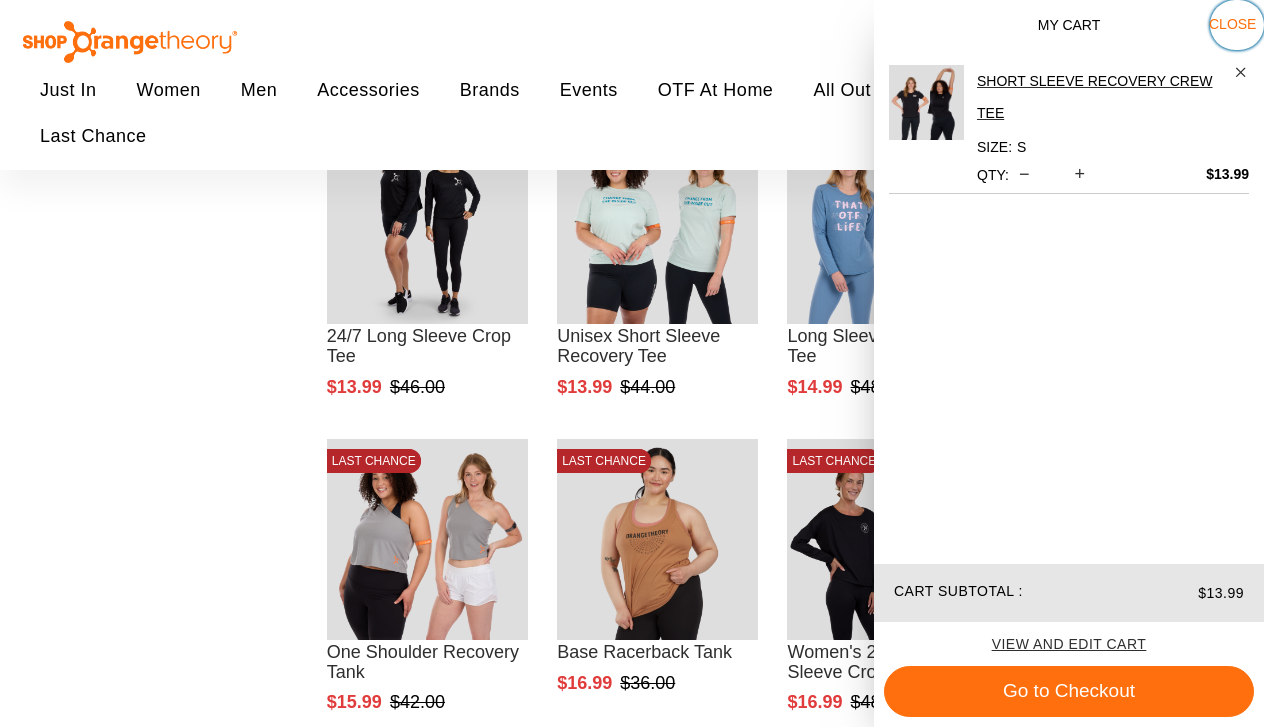 click on "Close" at bounding box center [1232, 24] 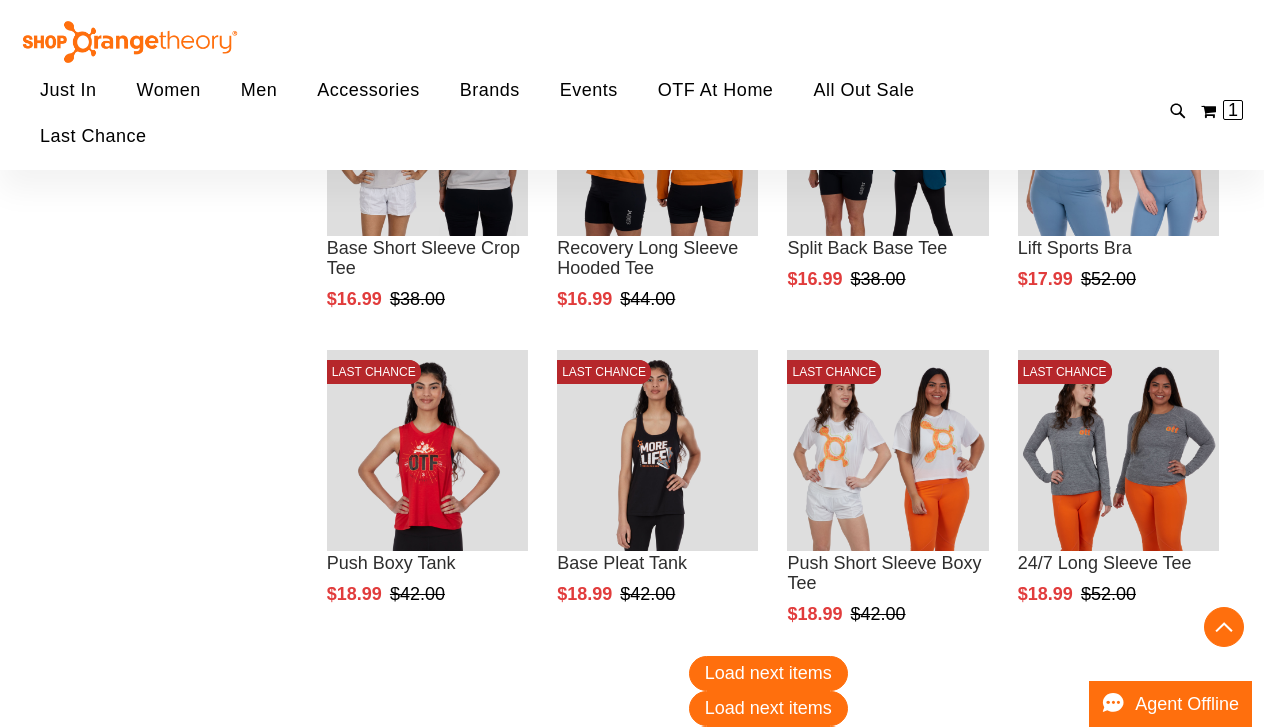 scroll, scrollTop: 8491, scrollLeft: 0, axis: vertical 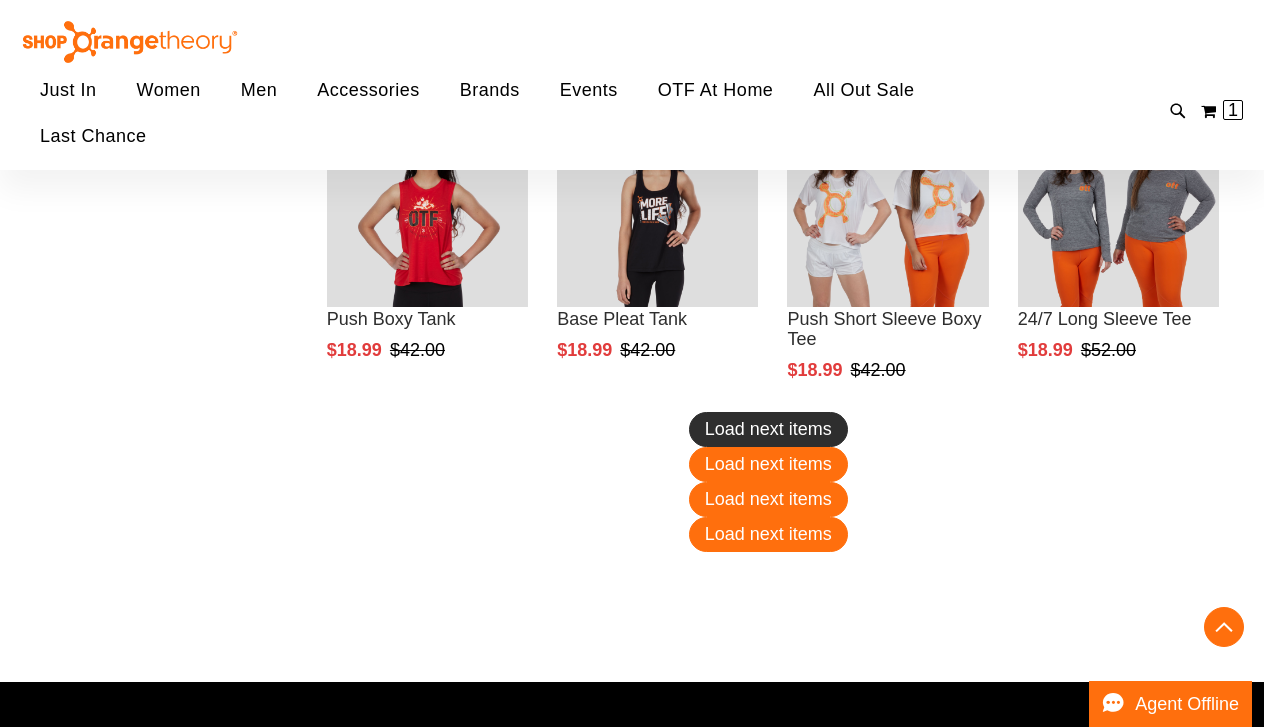click on "Load next items" at bounding box center [768, 429] 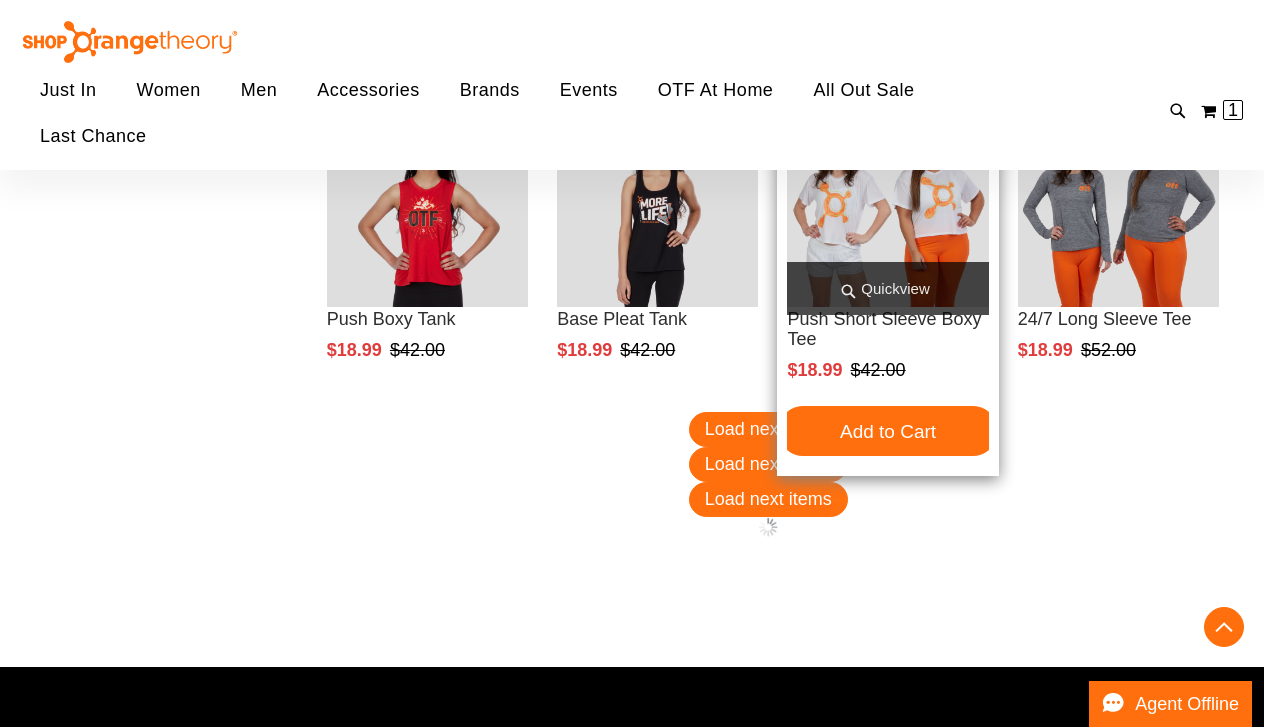 scroll, scrollTop: 8349, scrollLeft: 0, axis: vertical 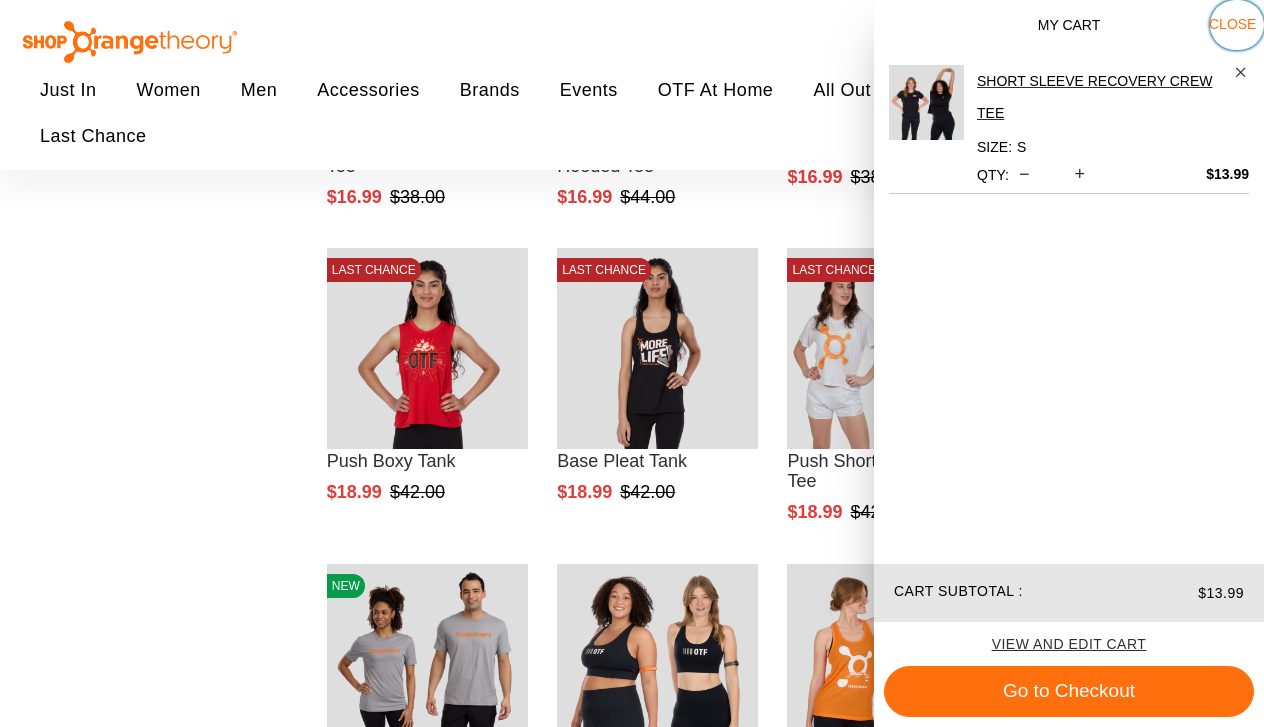click on "Close" at bounding box center [1232, 24] 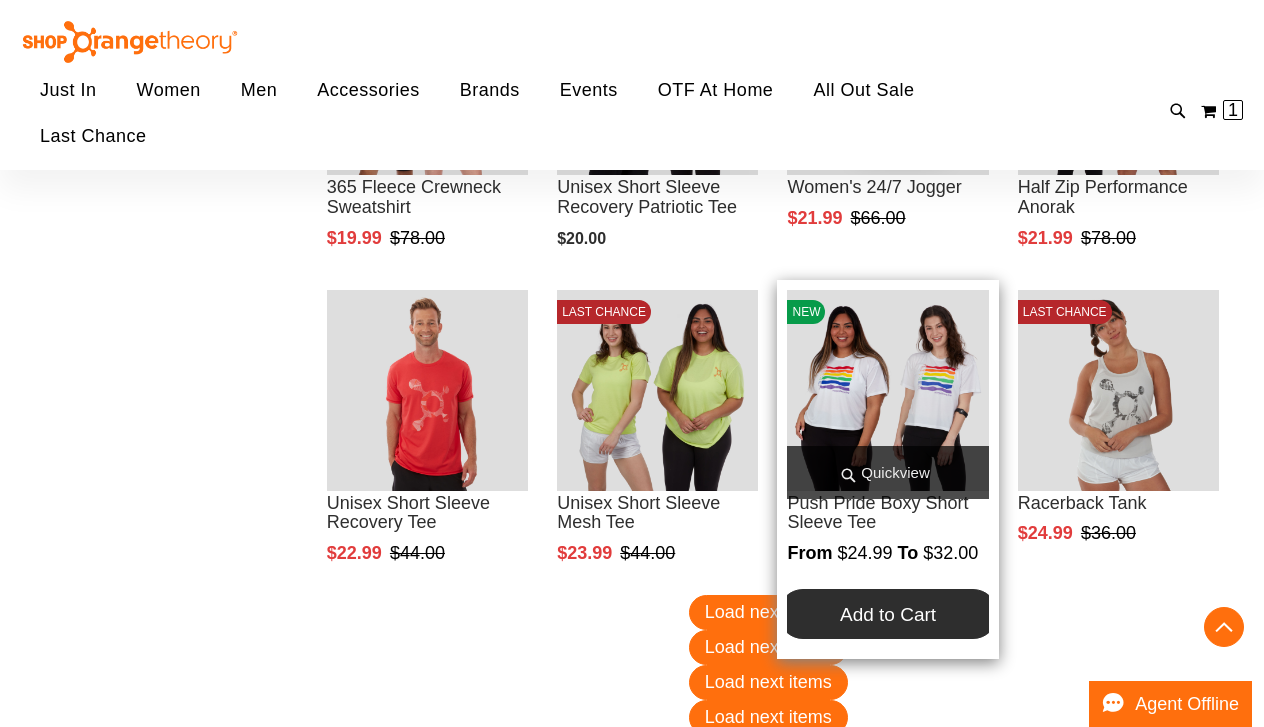scroll, scrollTop: 9337, scrollLeft: 0, axis: vertical 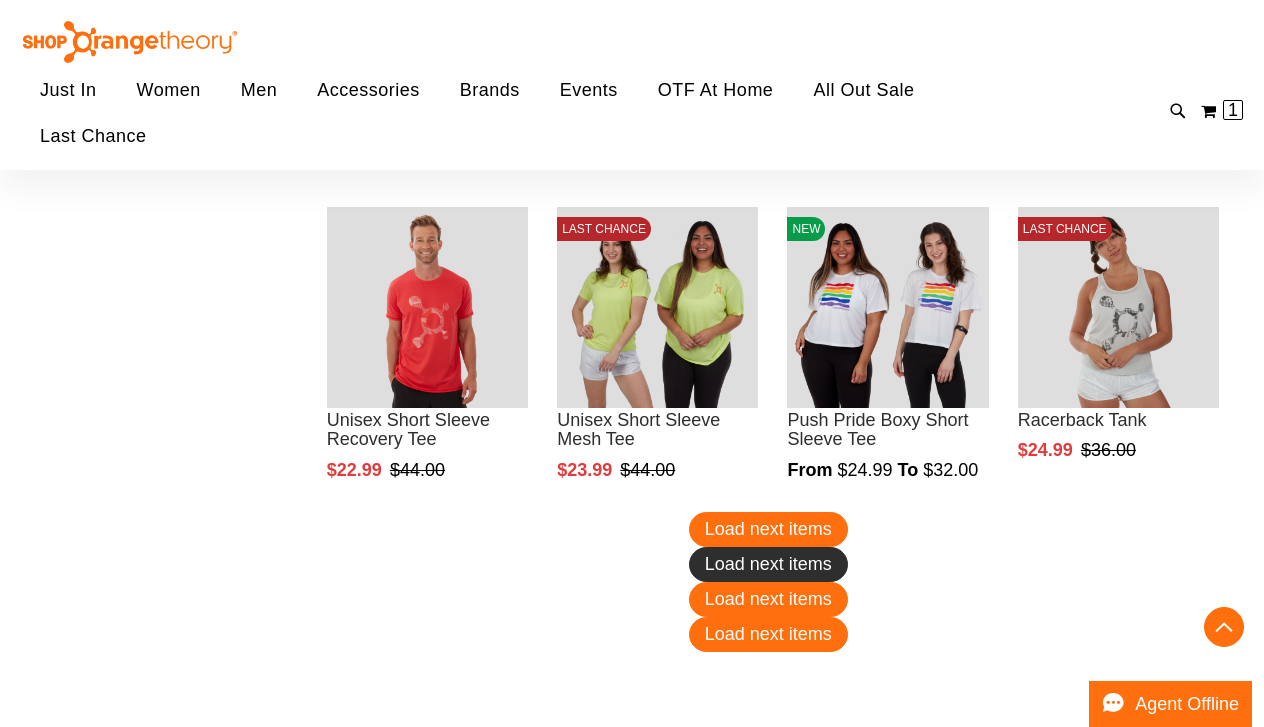 click on "Load next items" at bounding box center [768, 564] 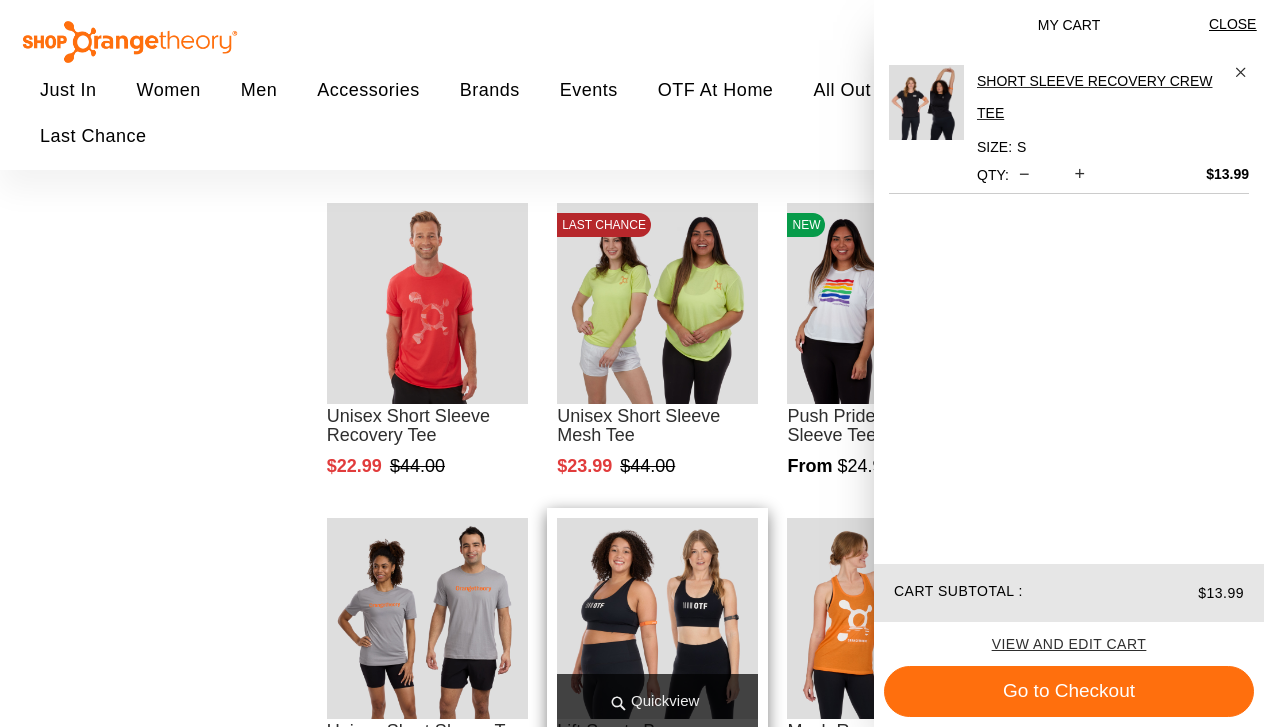 scroll, scrollTop: 9534, scrollLeft: 0, axis: vertical 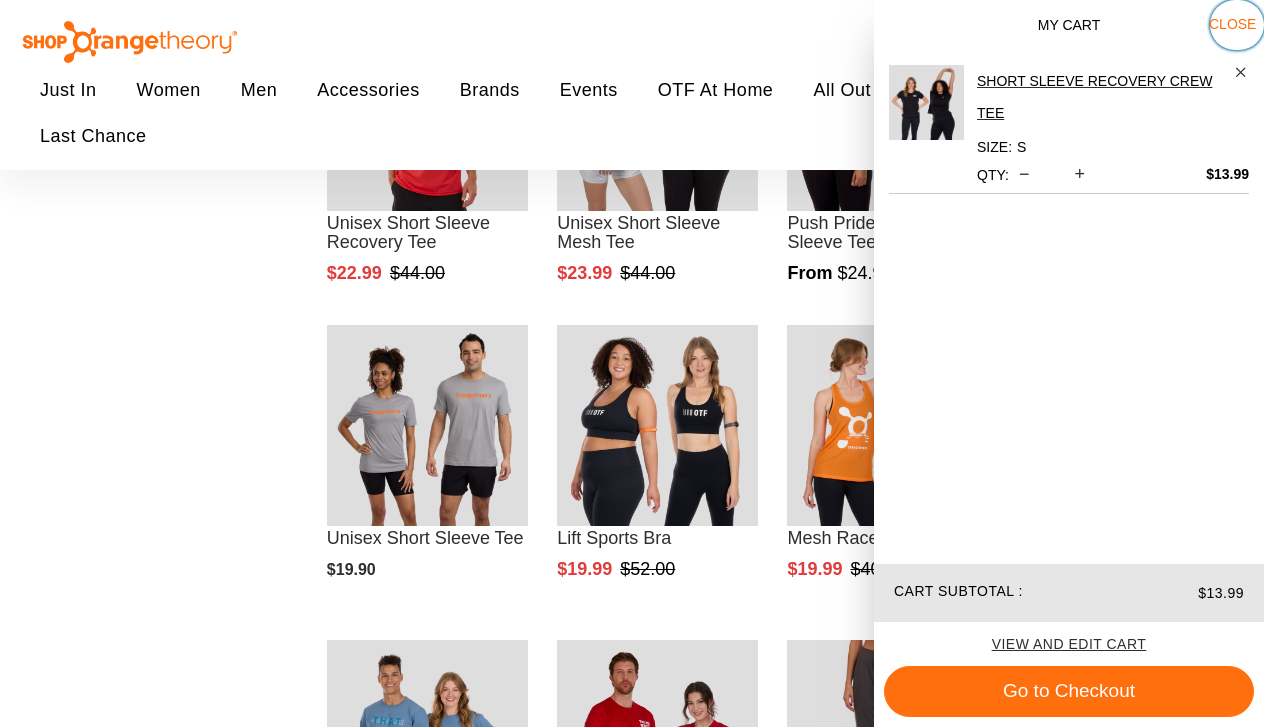 click on "Close" at bounding box center (1232, 24) 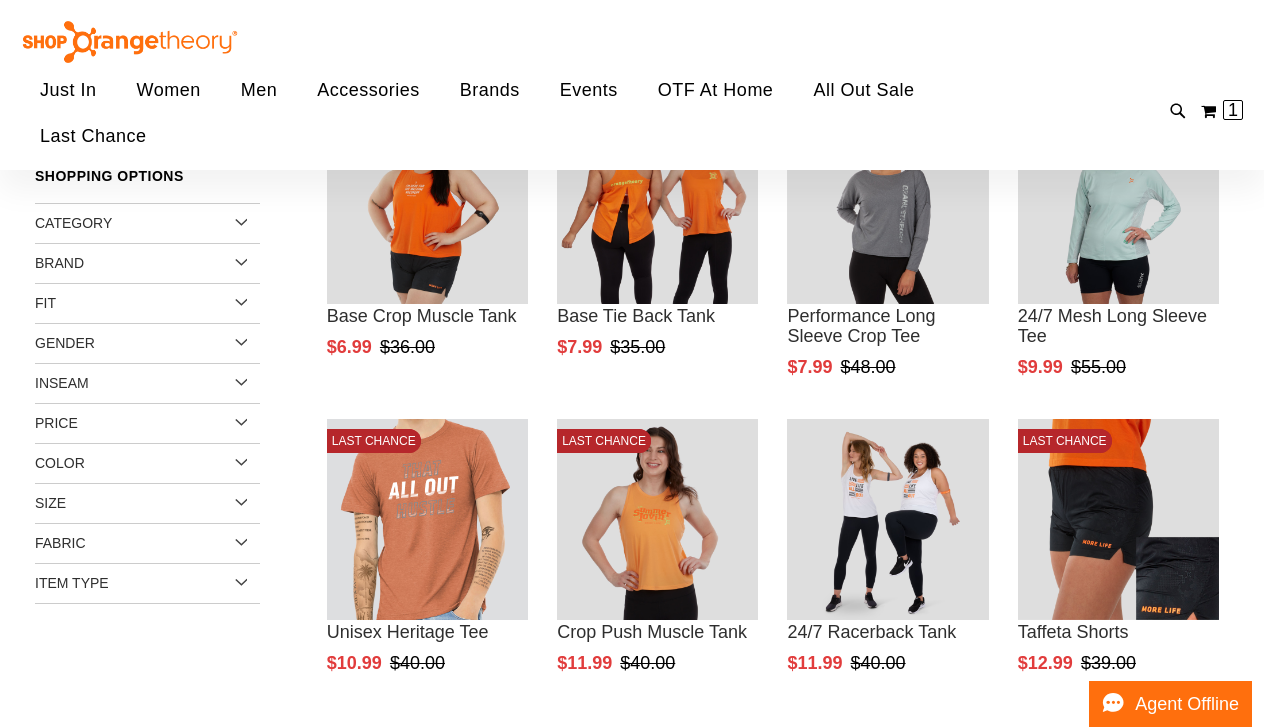 scroll, scrollTop: 0, scrollLeft: 0, axis: both 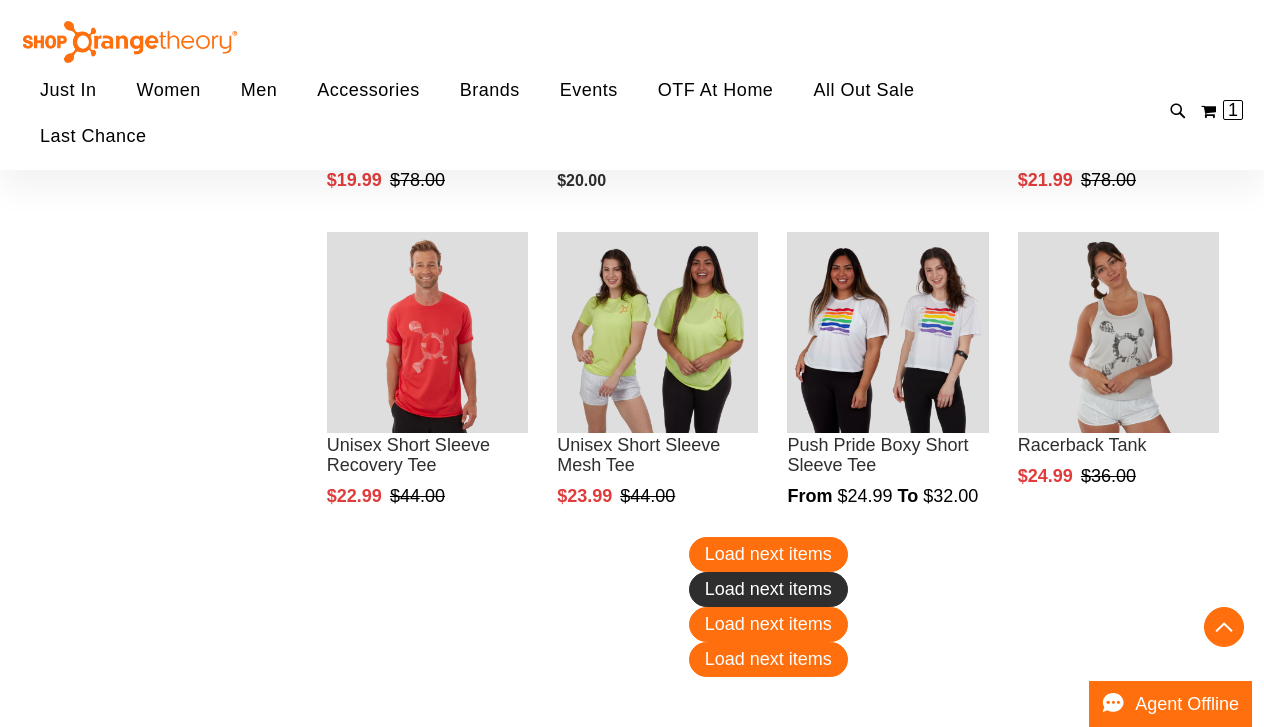 click on "Load next items" at bounding box center [768, 589] 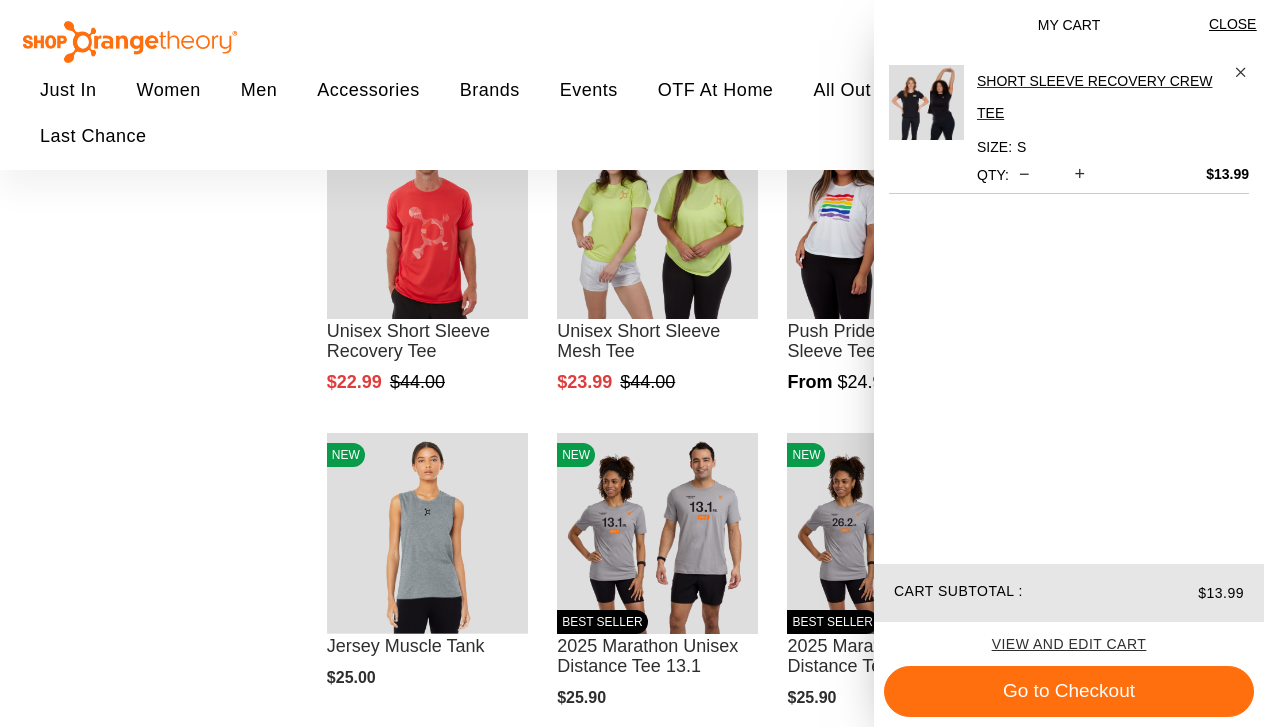 scroll, scrollTop: 10375, scrollLeft: 0, axis: vertical 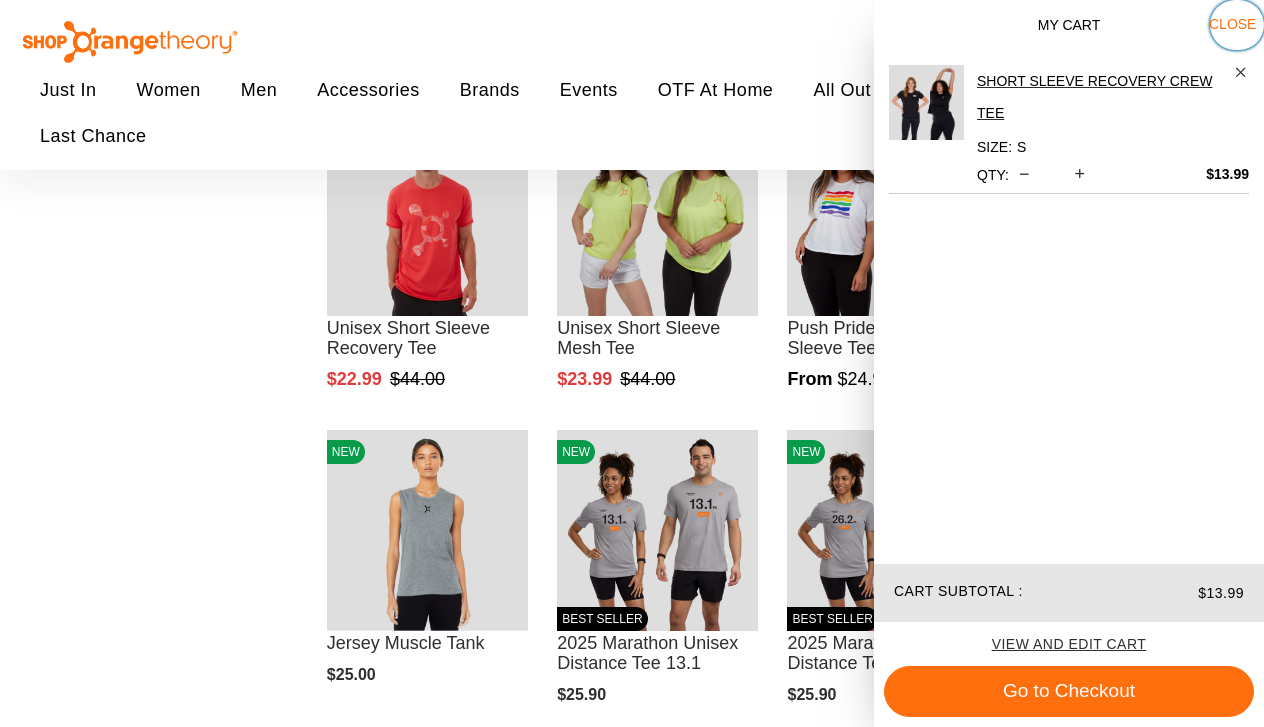 click on "Close" at bounding box center (1232, 24) 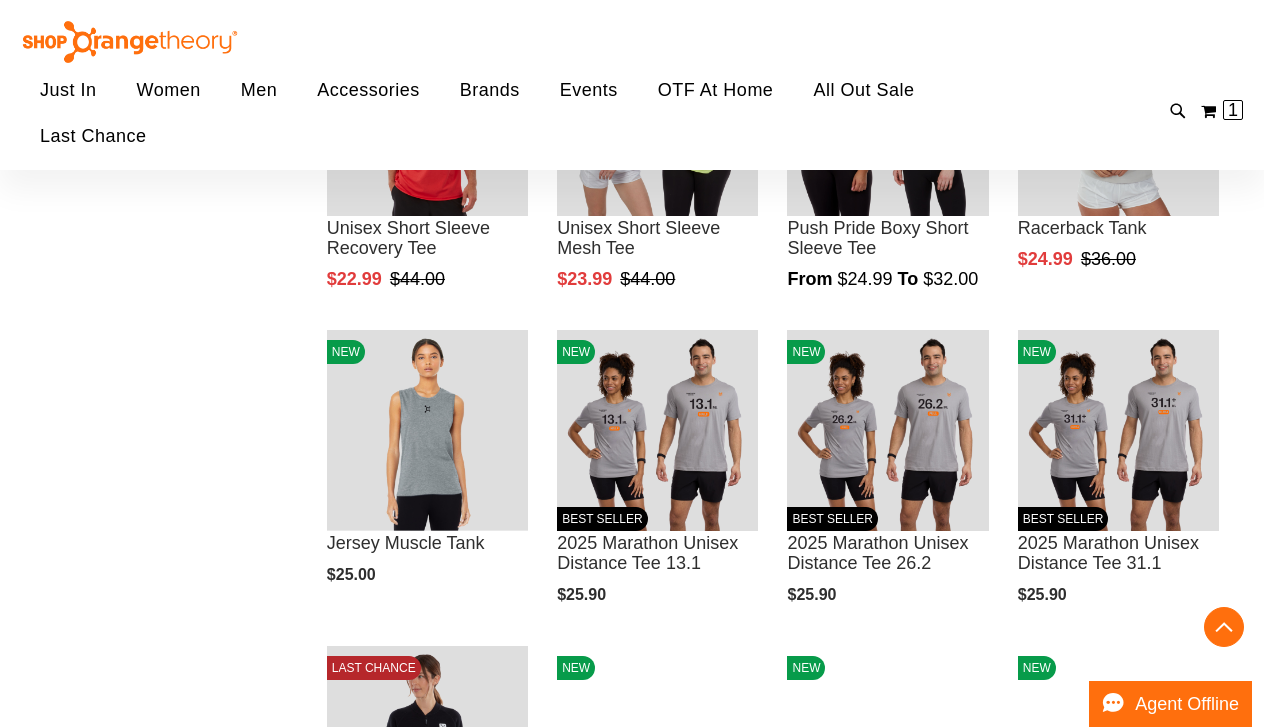 scroll, scrollTop: 10477, scrollLeft: 0, axis: vertical 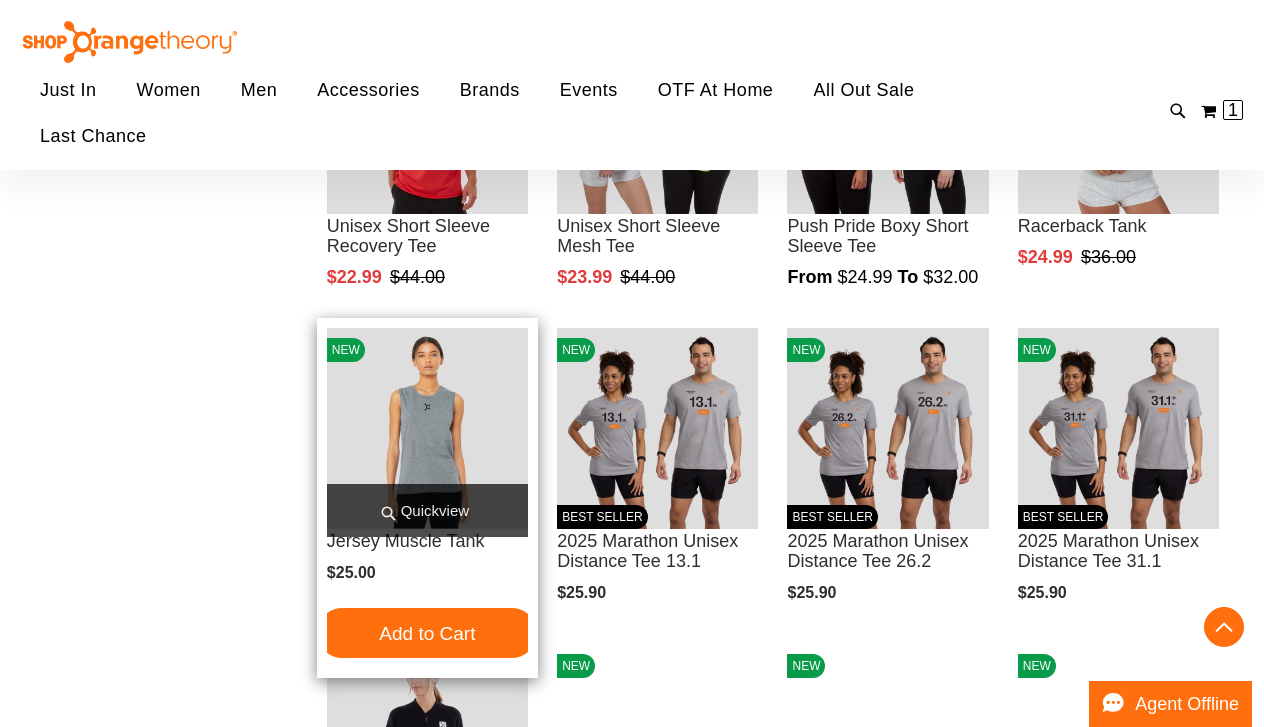 click on "Quickview" at bounding box center (427, 510) 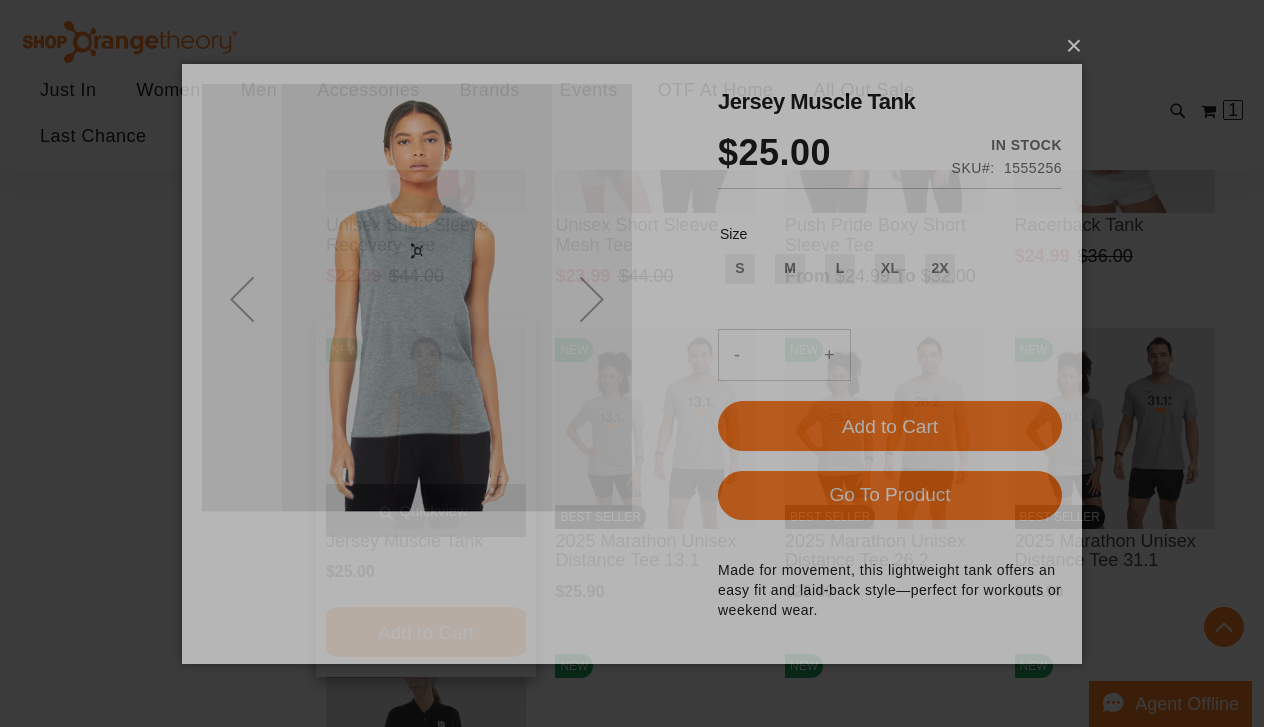 scroll, scrollTop: 0, scrollLeft: 0, axis: both 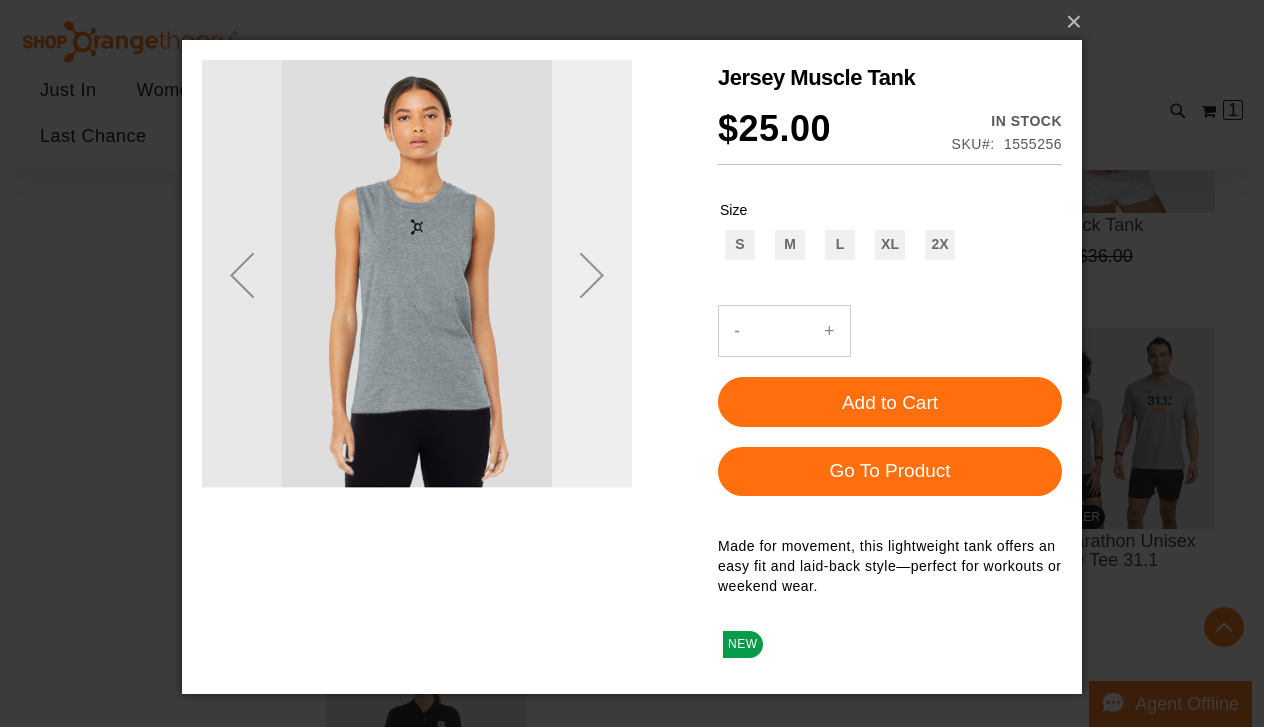 click at bounding box center (592, 275) 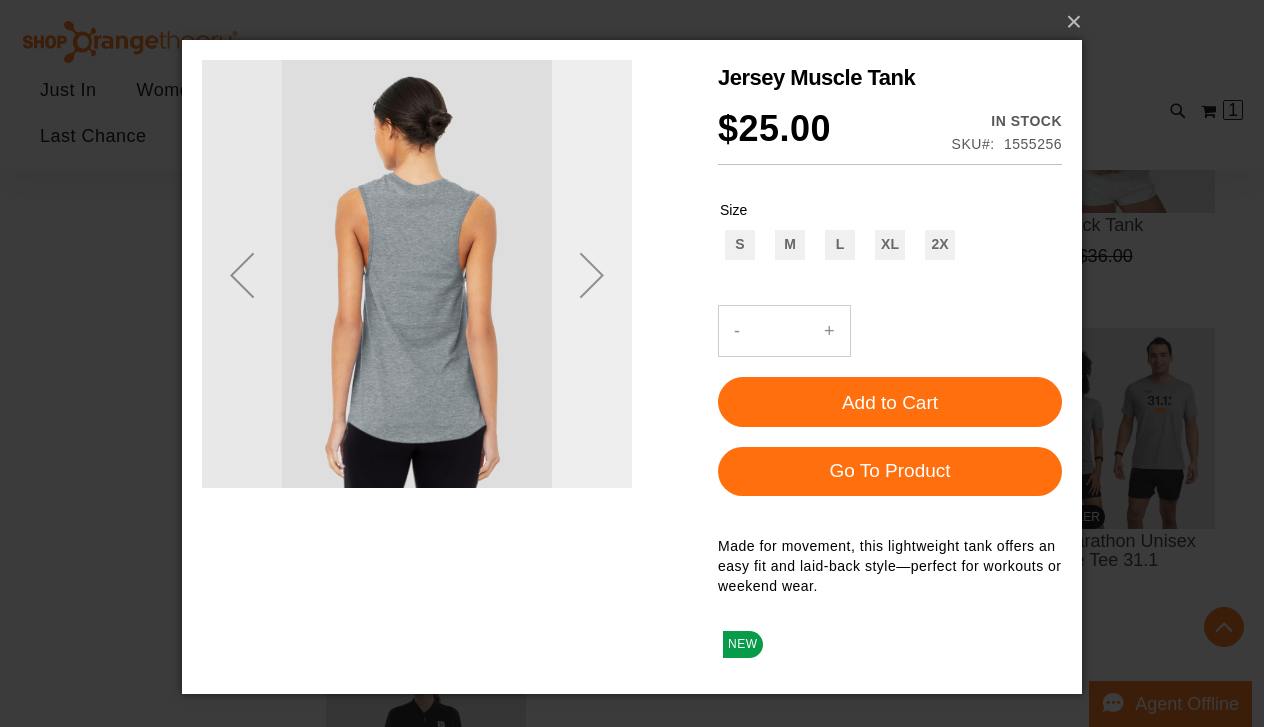 click at bounding box center [656, 744] 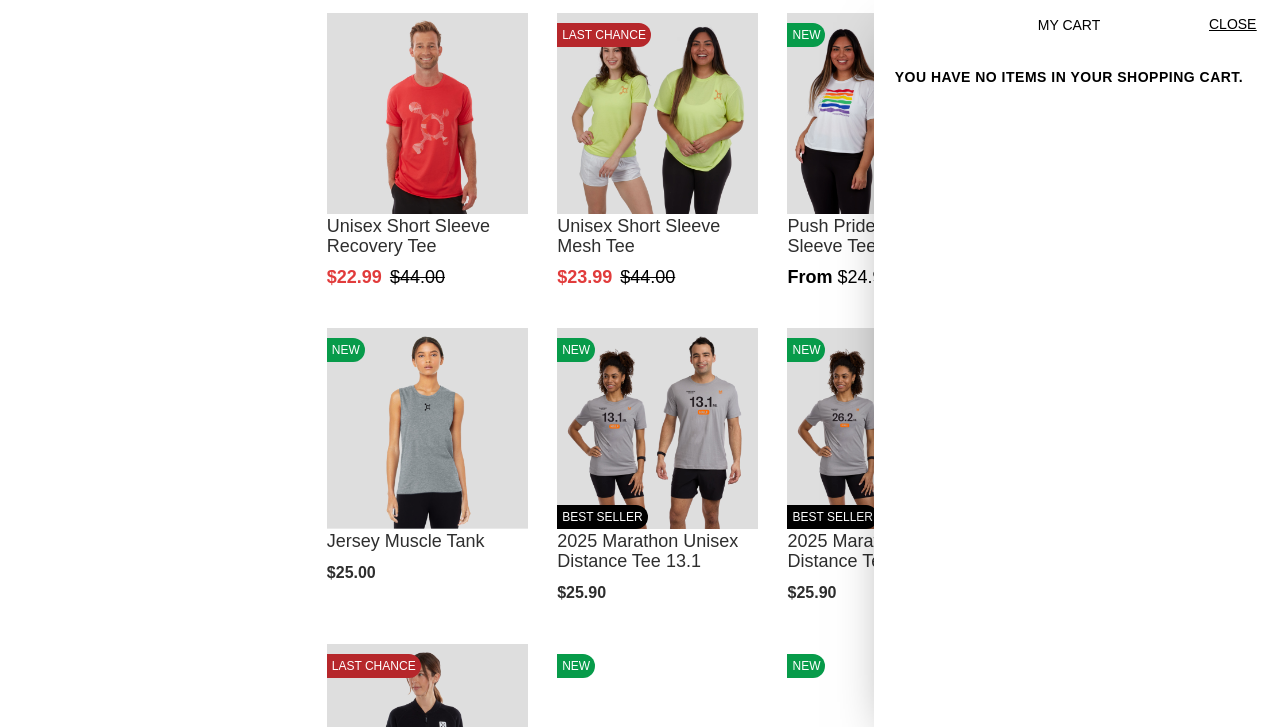 scroll, scrollTop: 0, scrollLeft: 0, axis: both 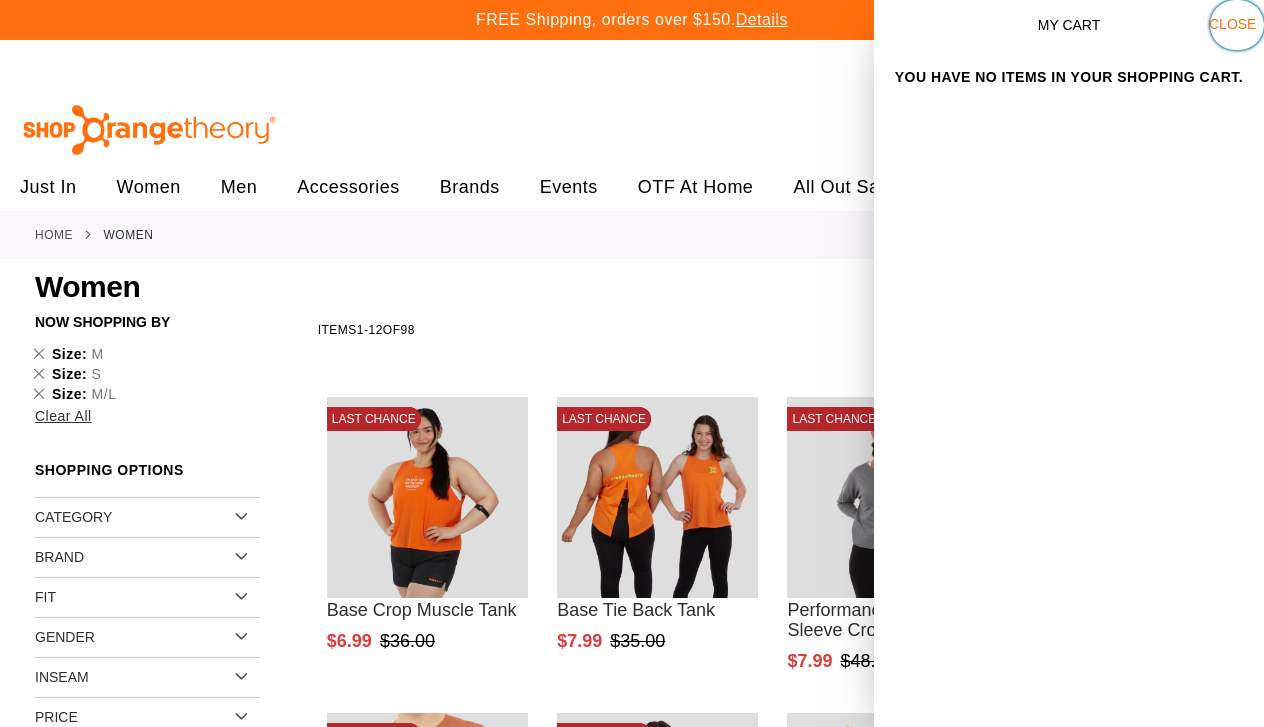 click on "Close" at bounding box center [1237, 25] 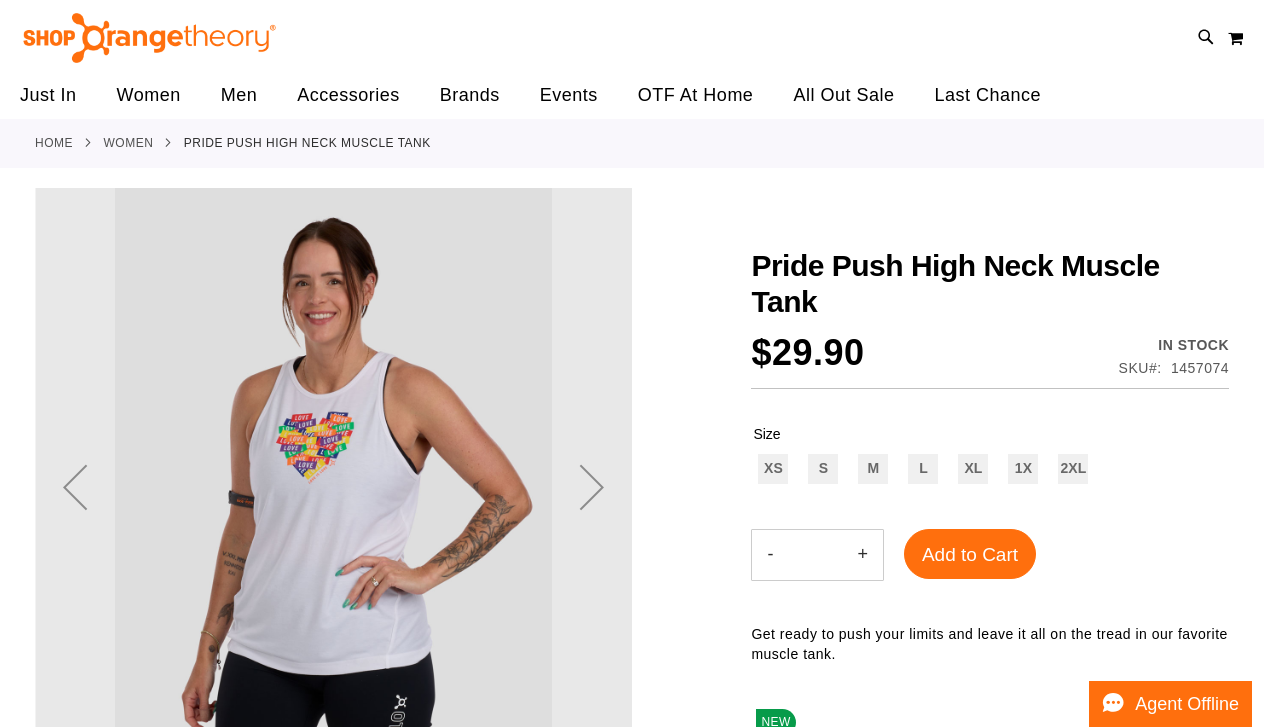 scroll, scrollTop: 0, scrollLeft: 0, axis: both 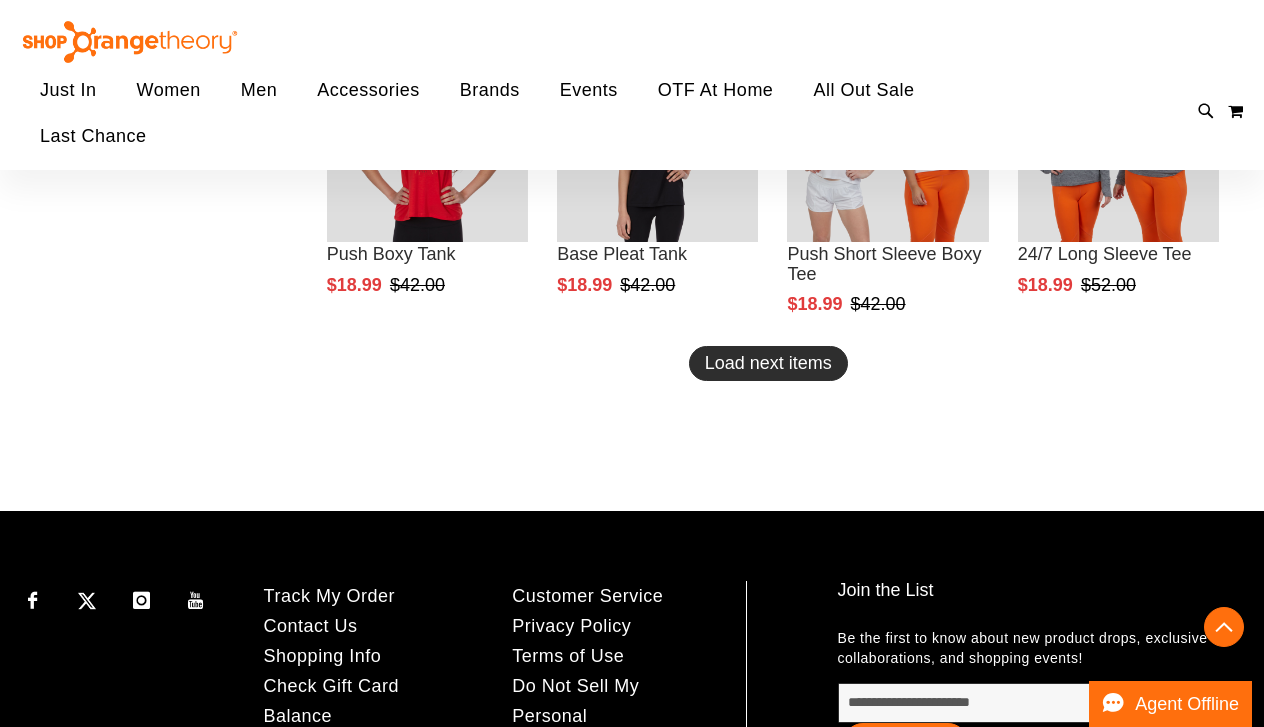 type on "**********" 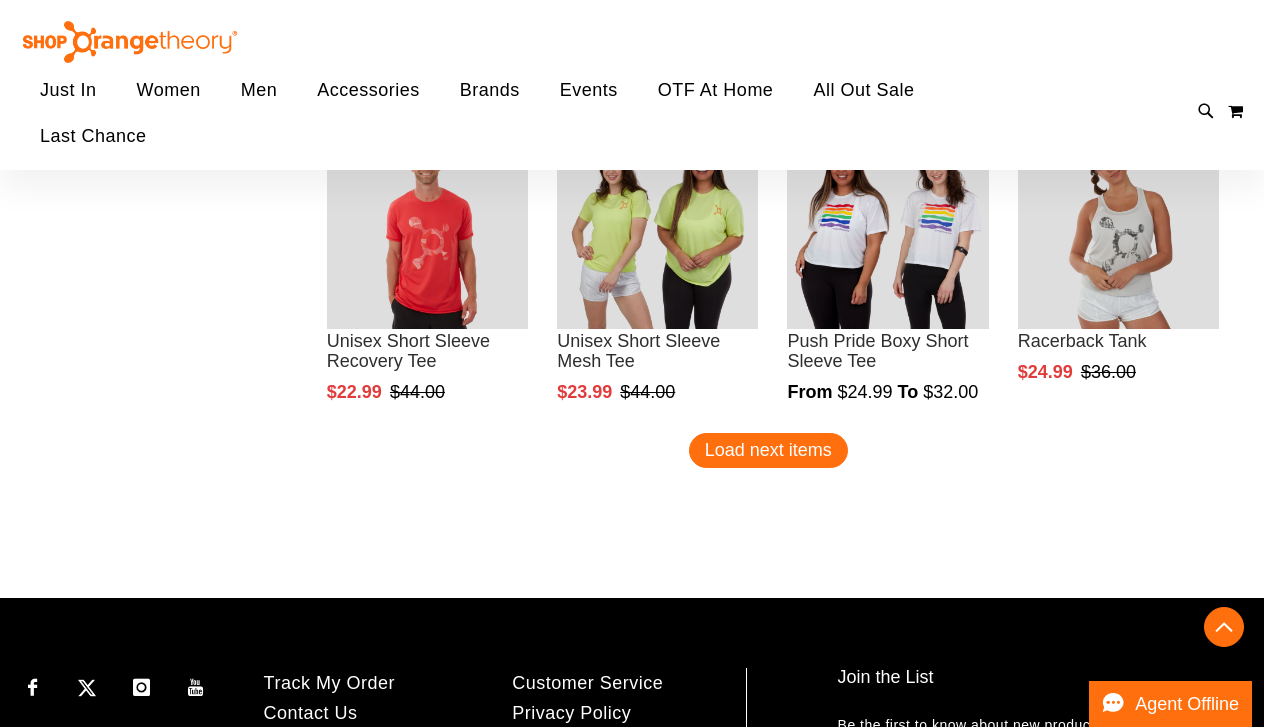 scroll, scrollTop: 3811, scrollLeft: 0, axis: vertical 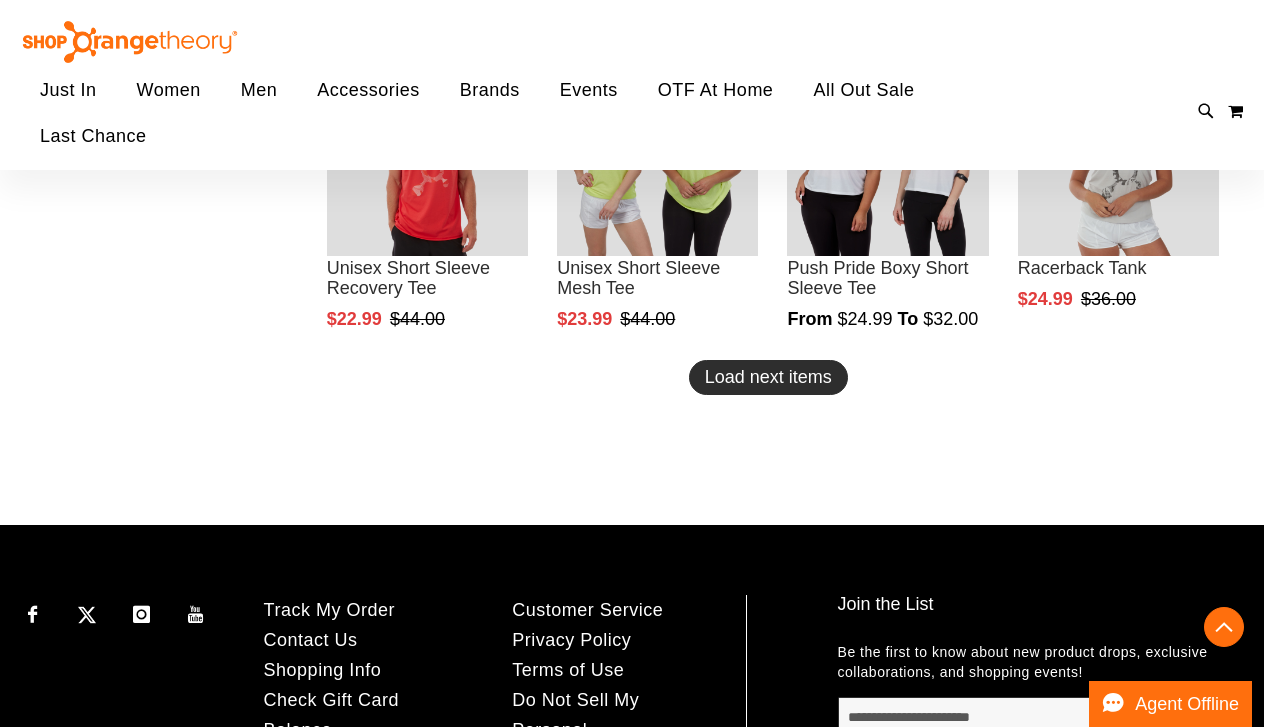 click on "Load next items" at bounding box center (768, 377) 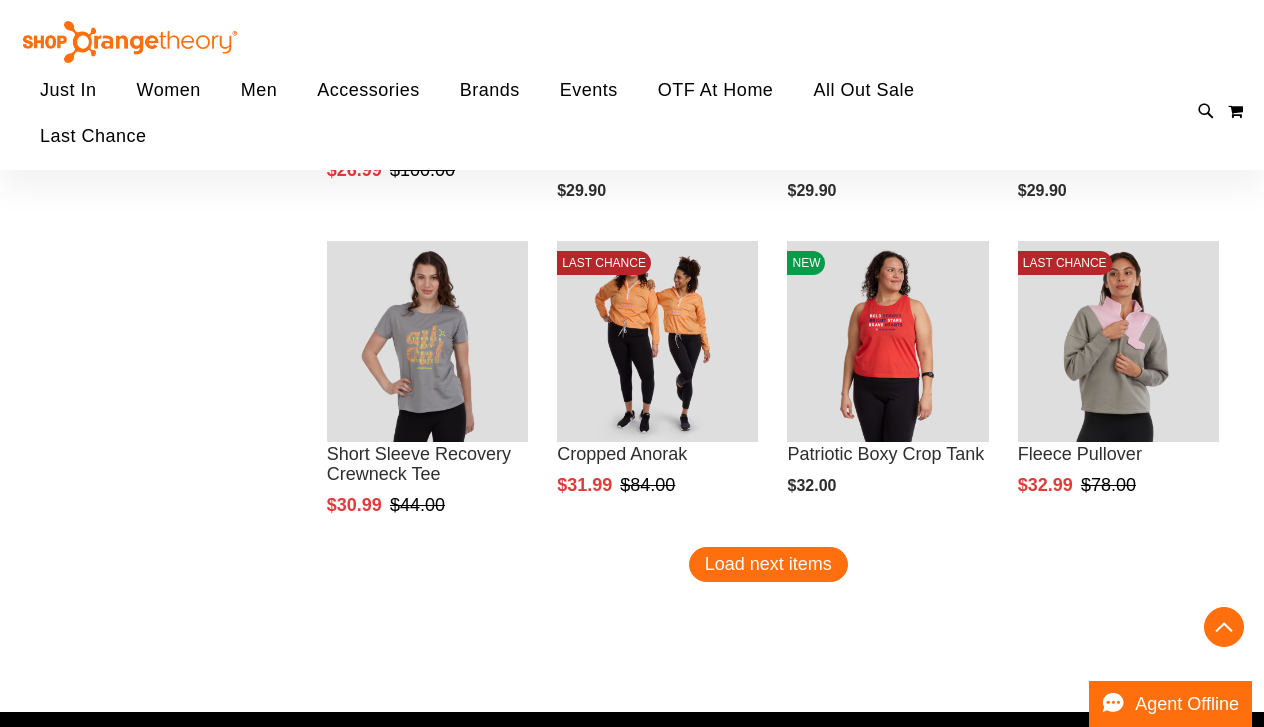 scroll, scrollTop: 4572, scrollLeft: 0, axis: vertical 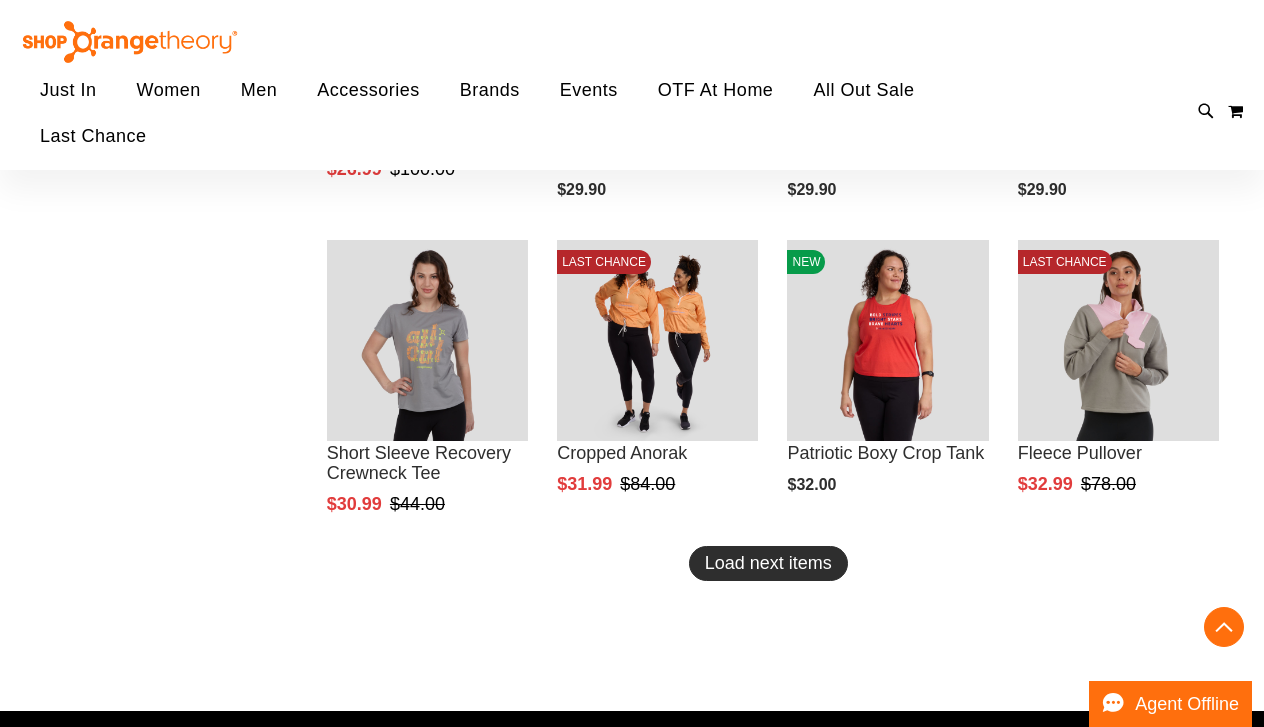 click on "Load next items" at bounding box center (768, 563) 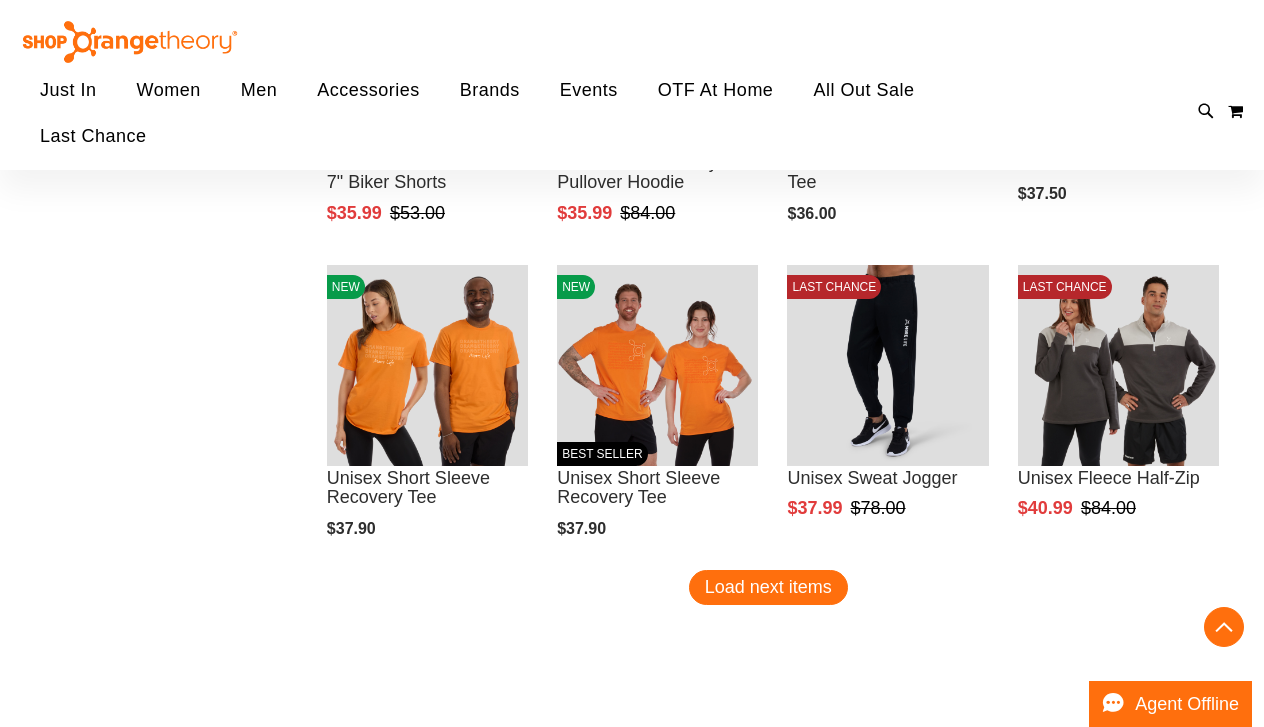scroll, scrollTop: 5498, scrollLeft: 0, axis: vertical 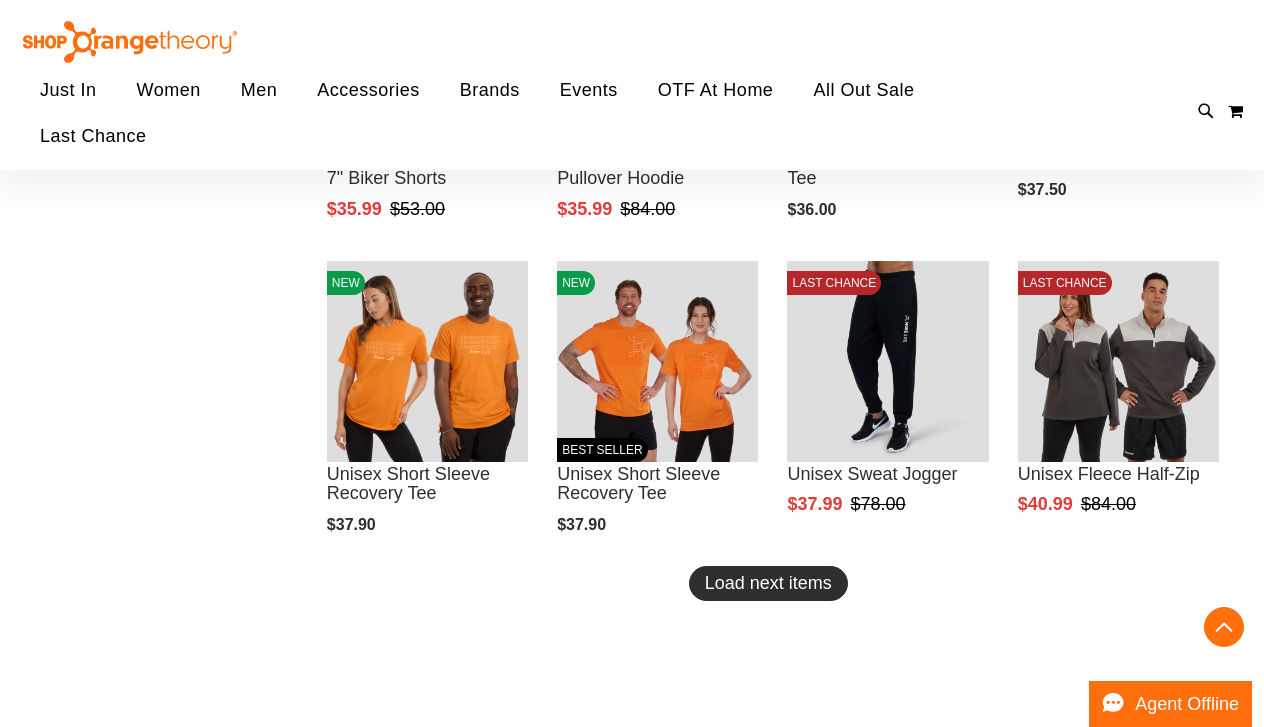 click on "Load next items" at bounding box center (768, 583) 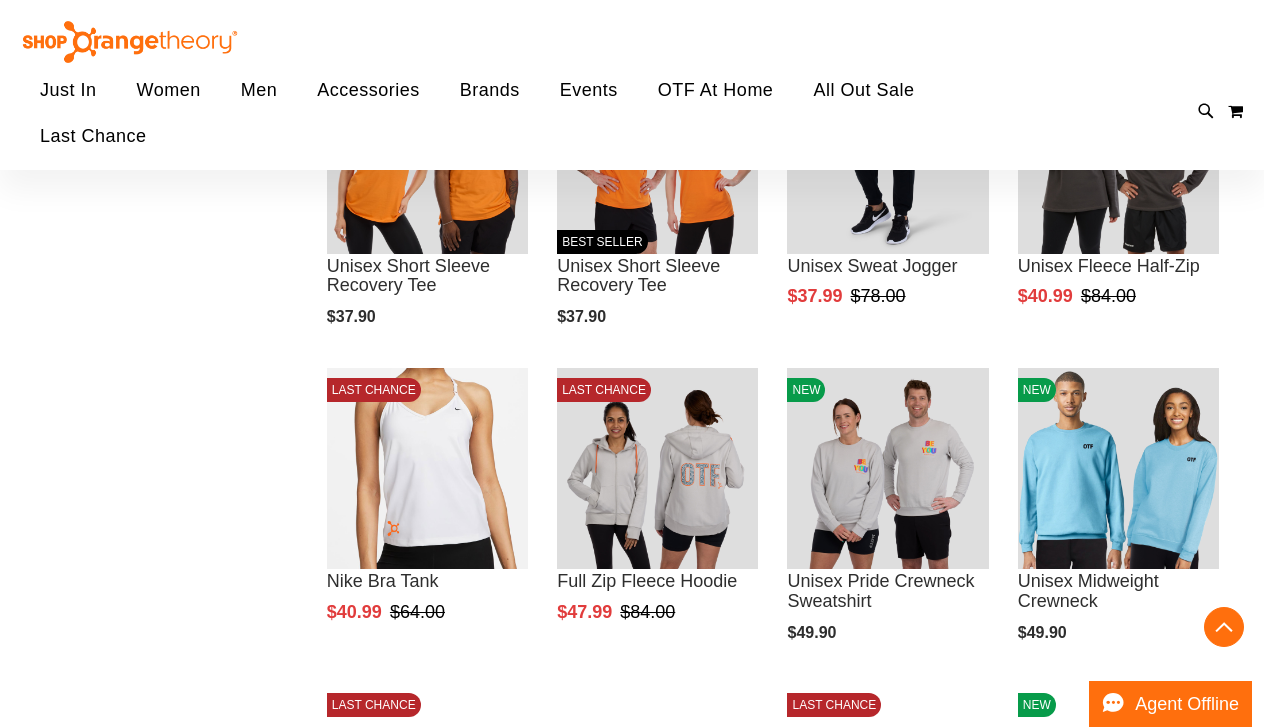 scroll, scrollTop: 5761, scrollLeft: 0, axis: vertical 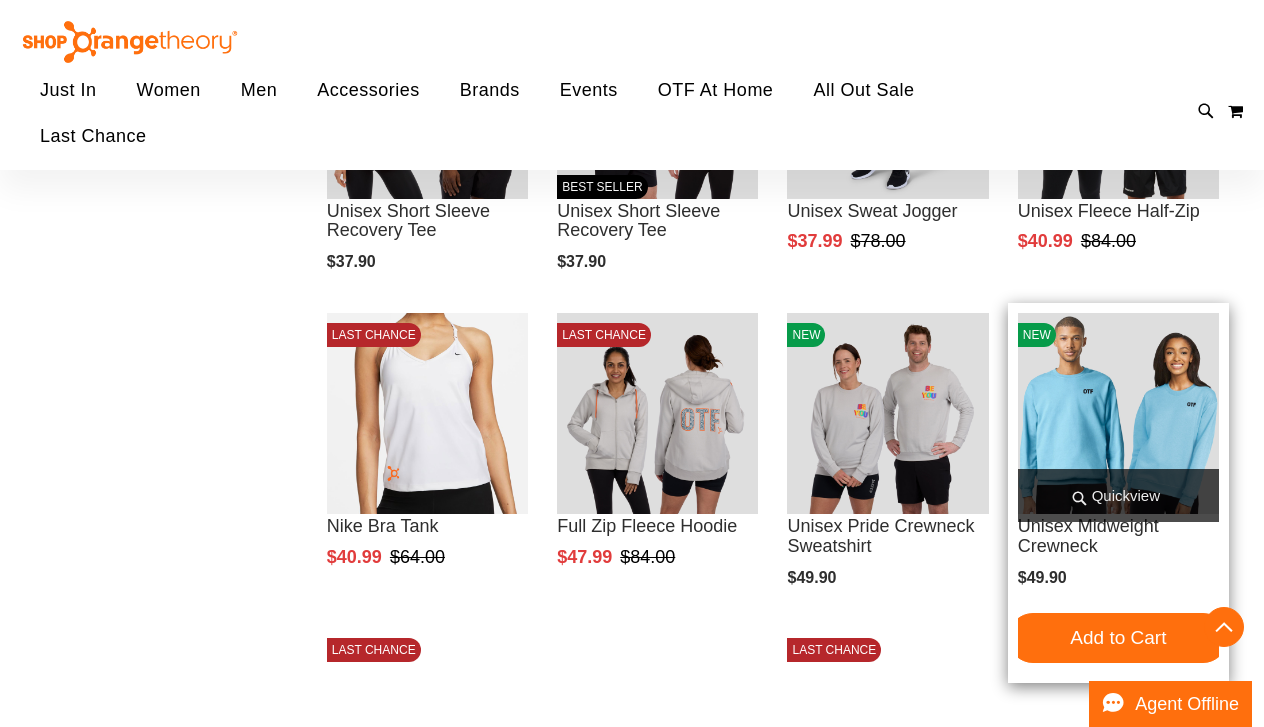 click on "Quickview" at bounding box center [1118, 495] 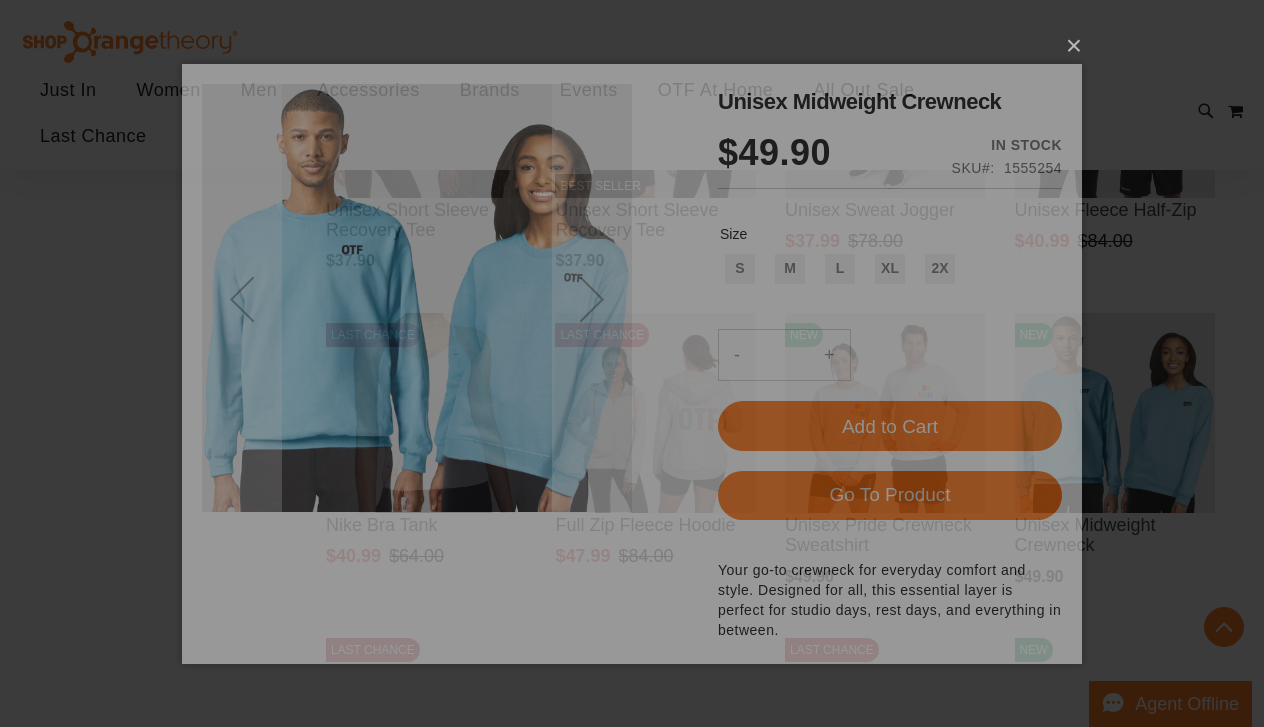 scroll, scrollTop: 0, scrollLeft: 0, axis: both 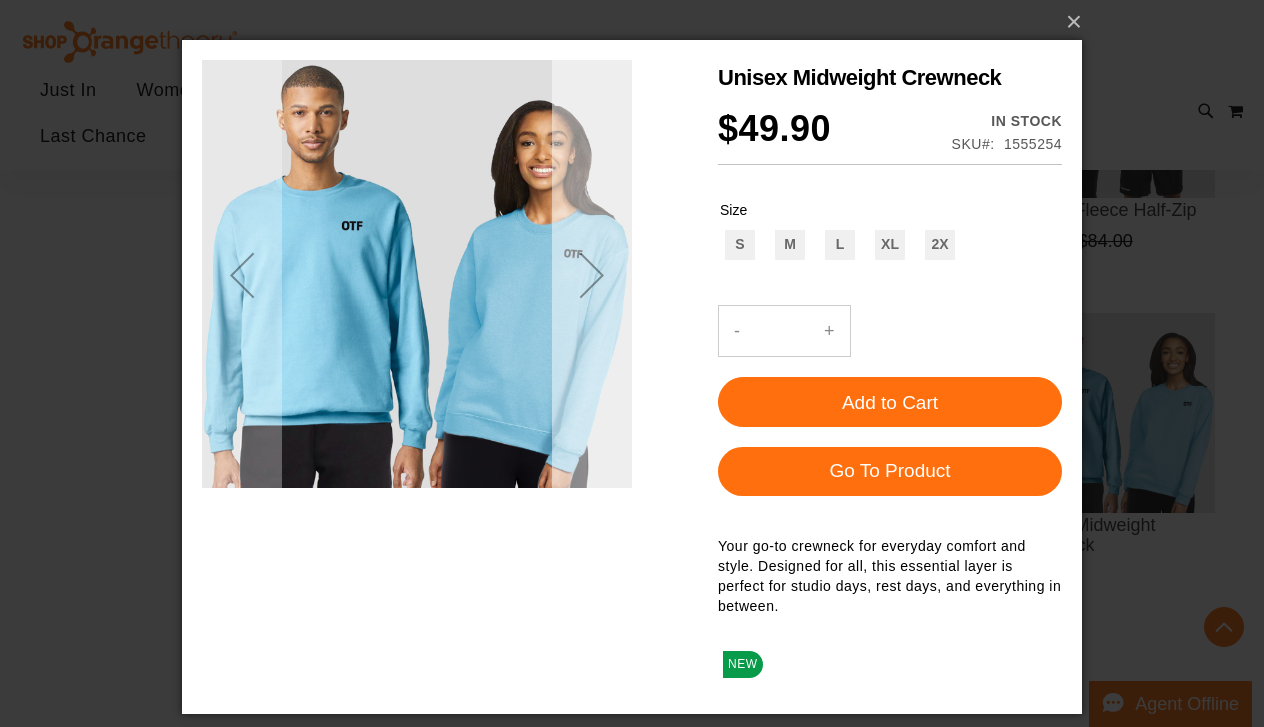 click at bounding box center (592, 275) 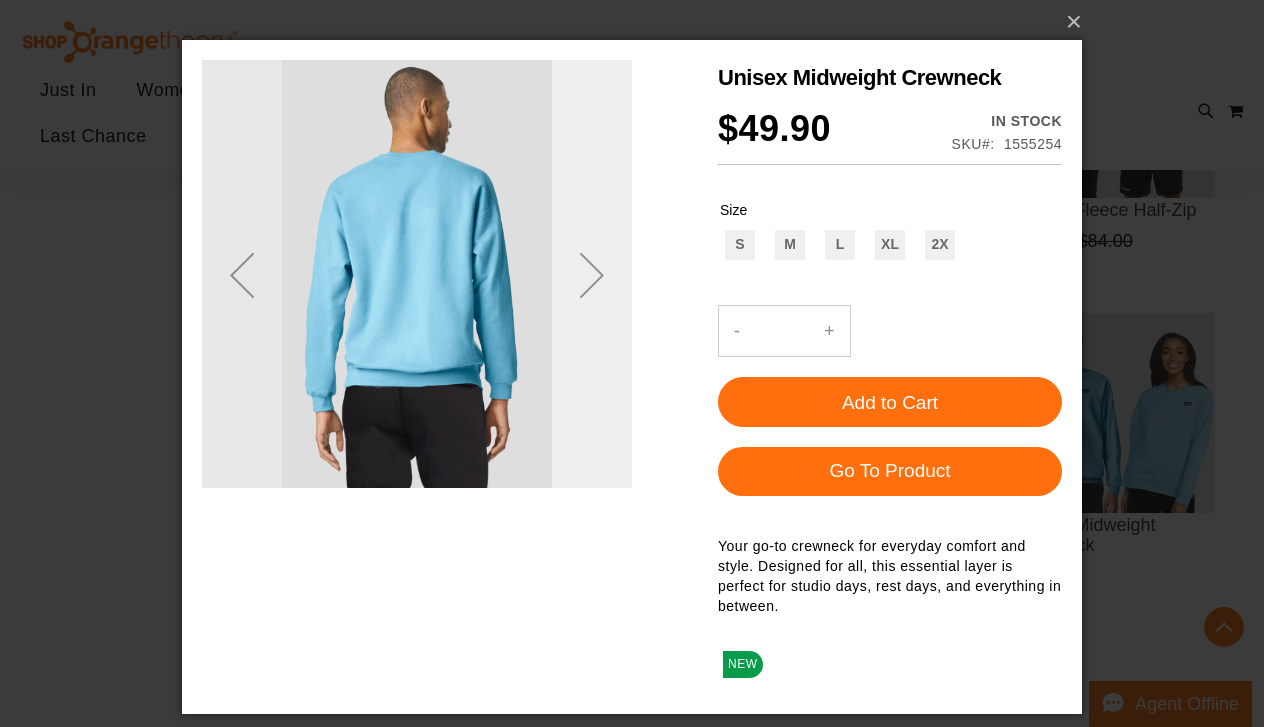 click at bounding box center (592, 275) 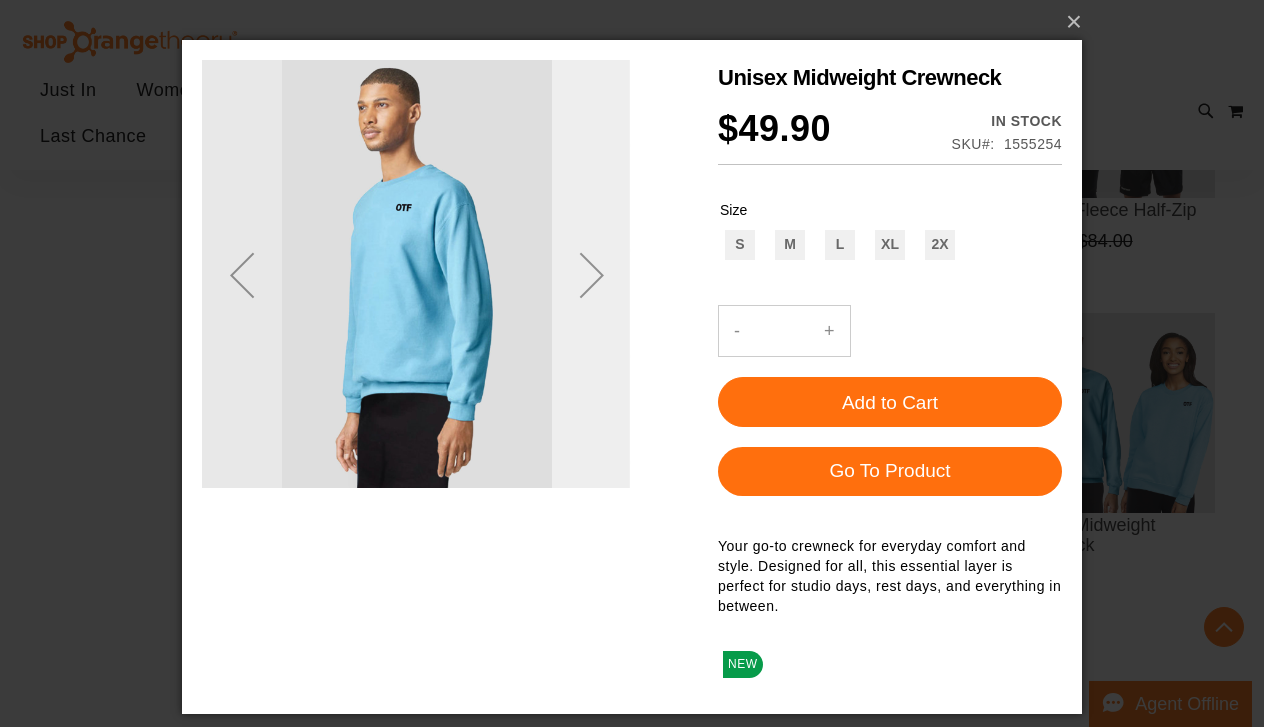 click at bounding box center (592, 275) 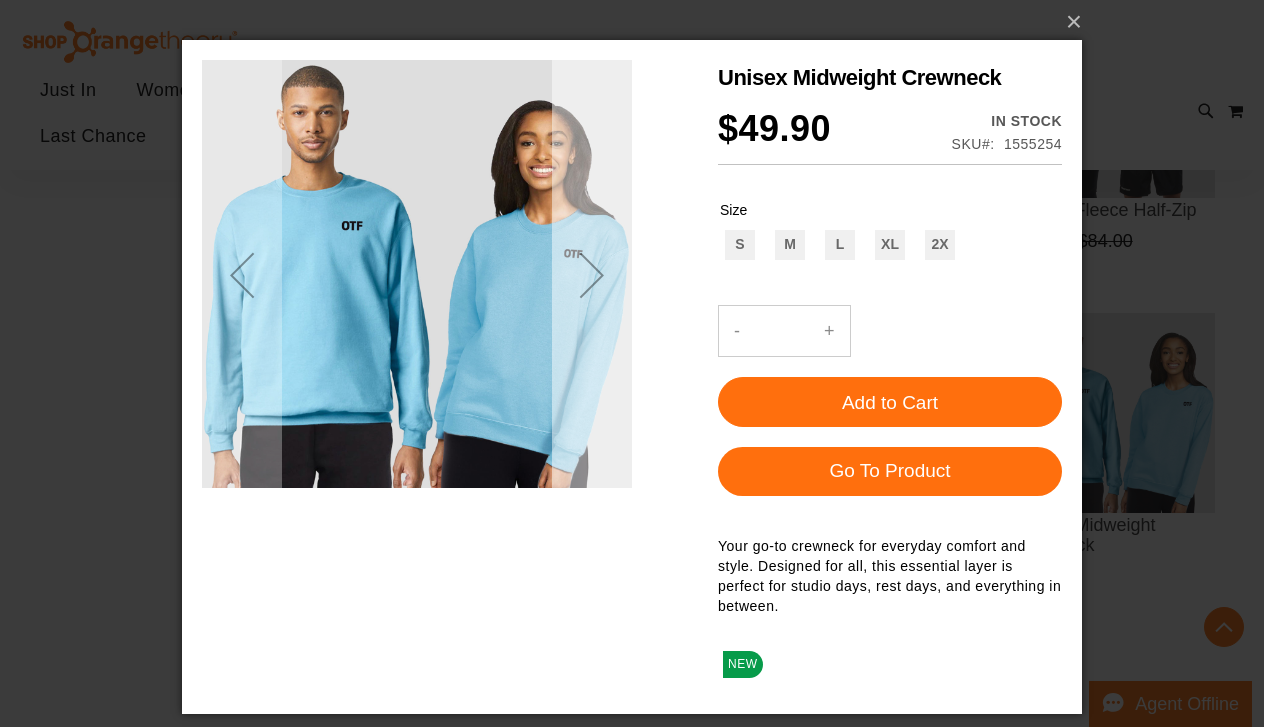 click at bounding box center (592, 275) 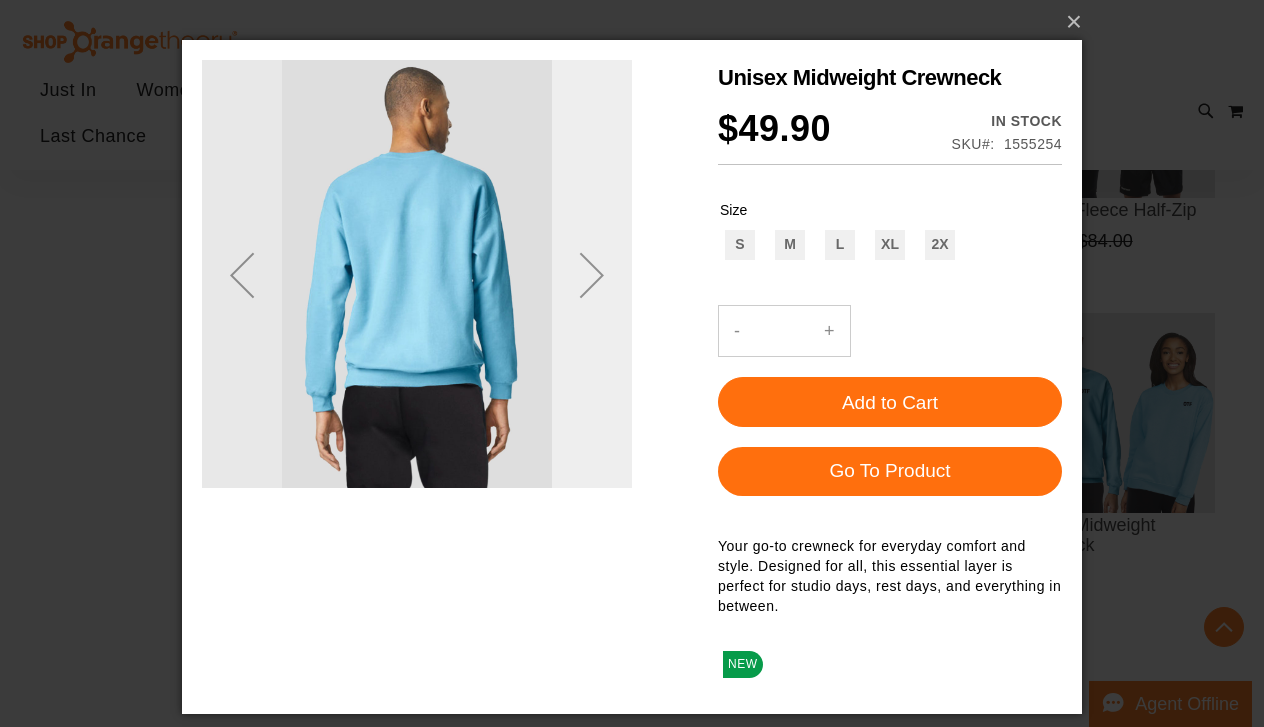 click at bounding box center [592, 275] 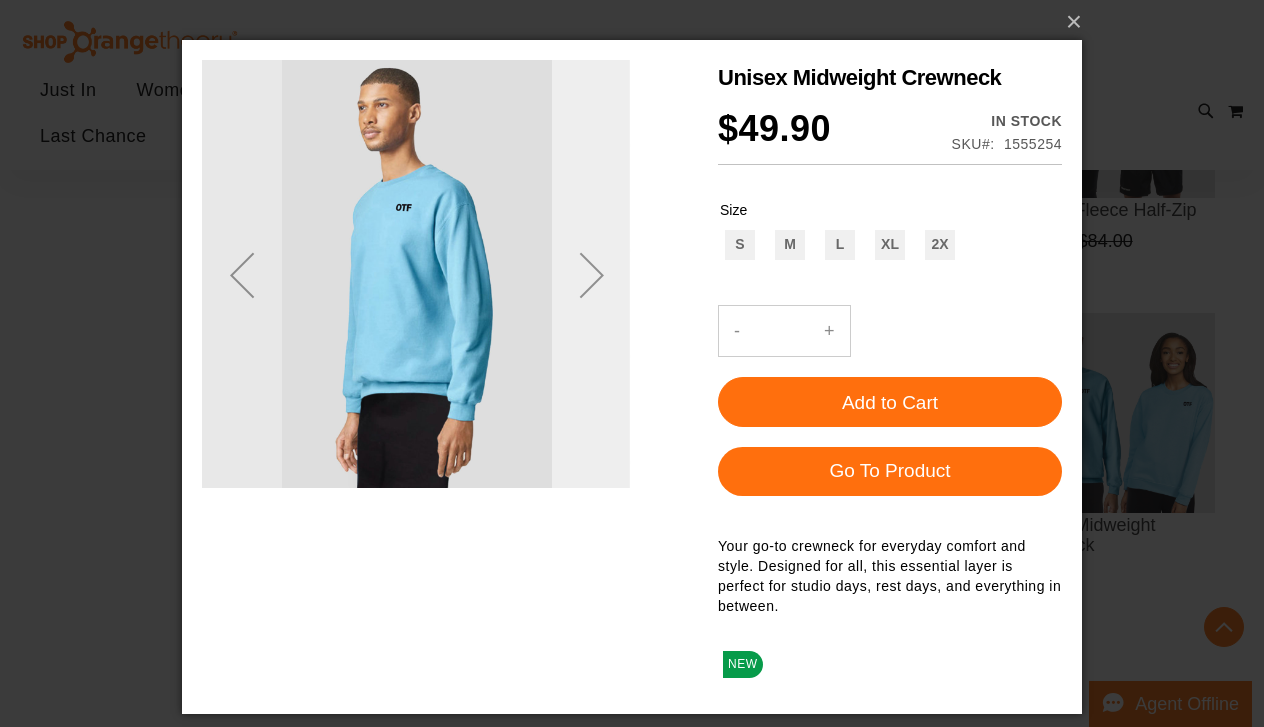 click at bounding box center [592, 275] 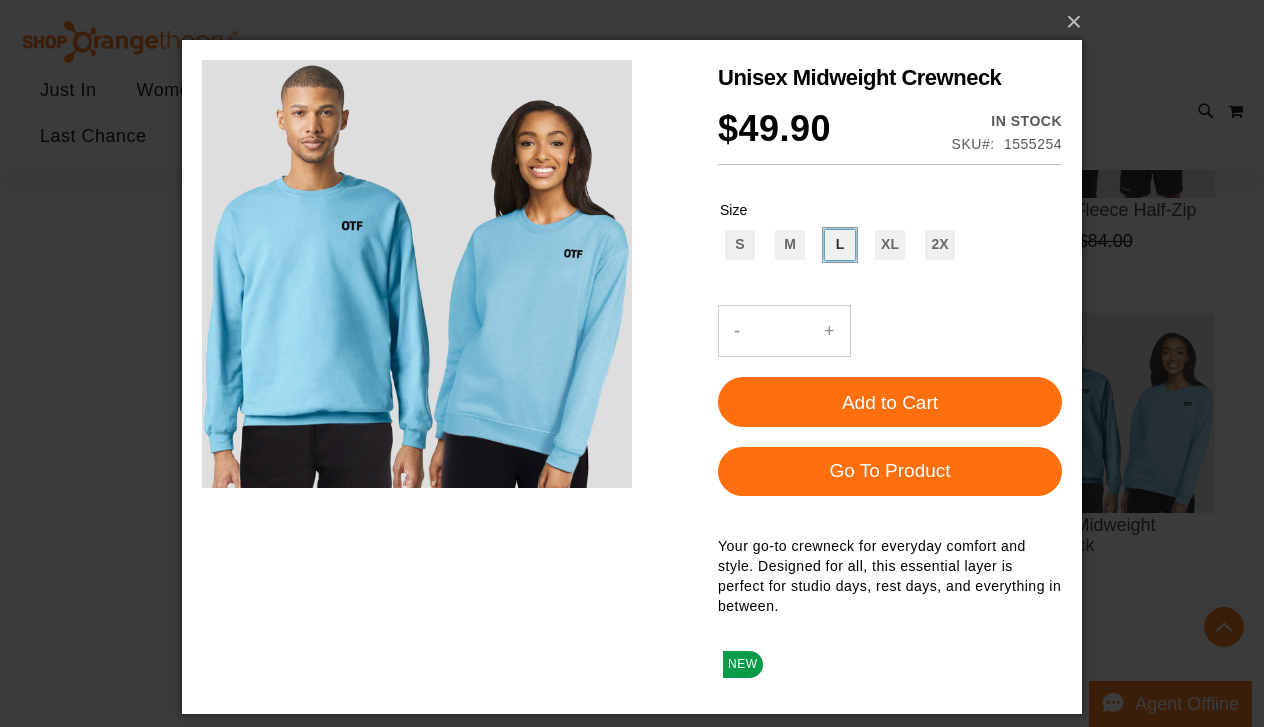click on "L" at bounding box center [840, 245] 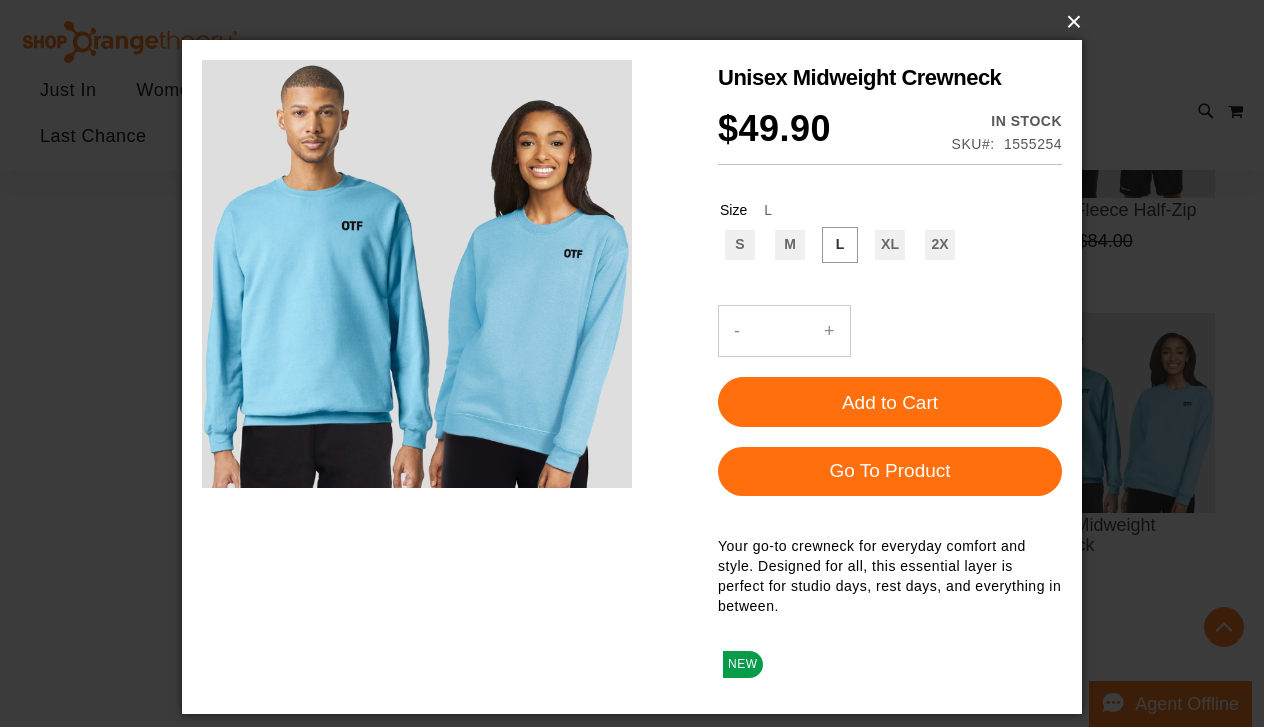 click on "×" at bounding box center (638, 22) 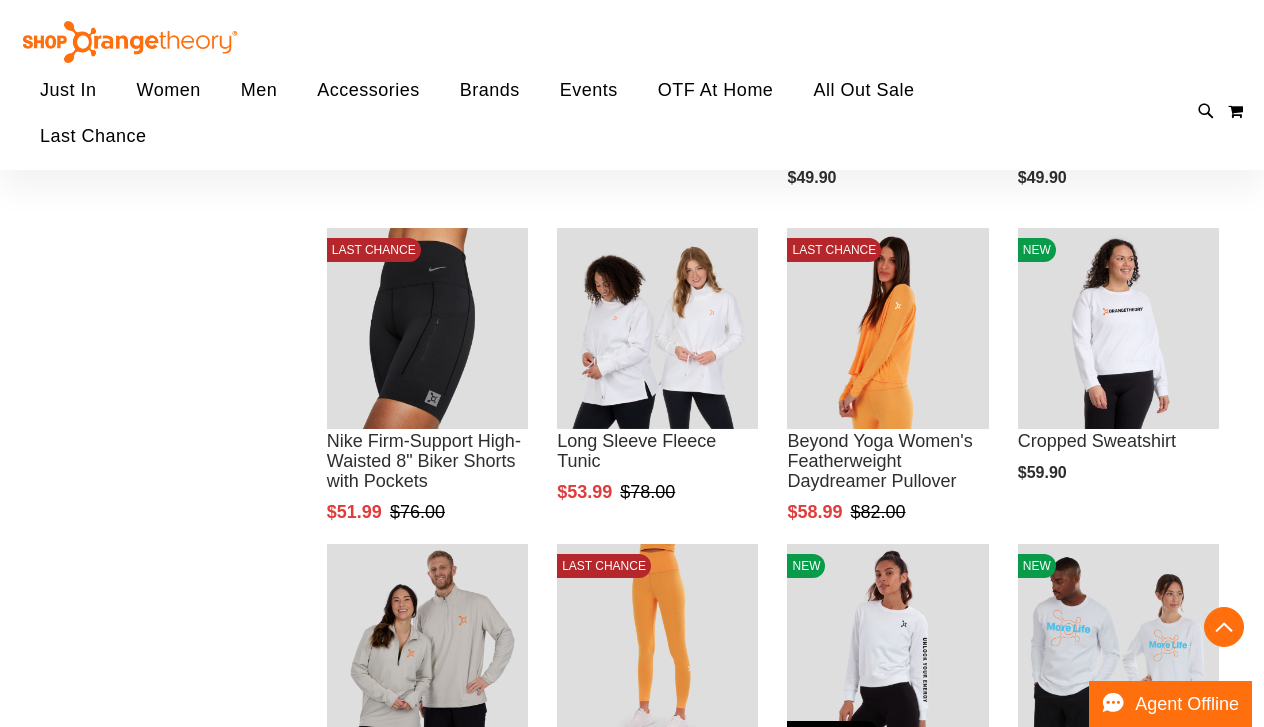scroll, scrollTop: 6162, scrollLeft: 0, axis: vertical 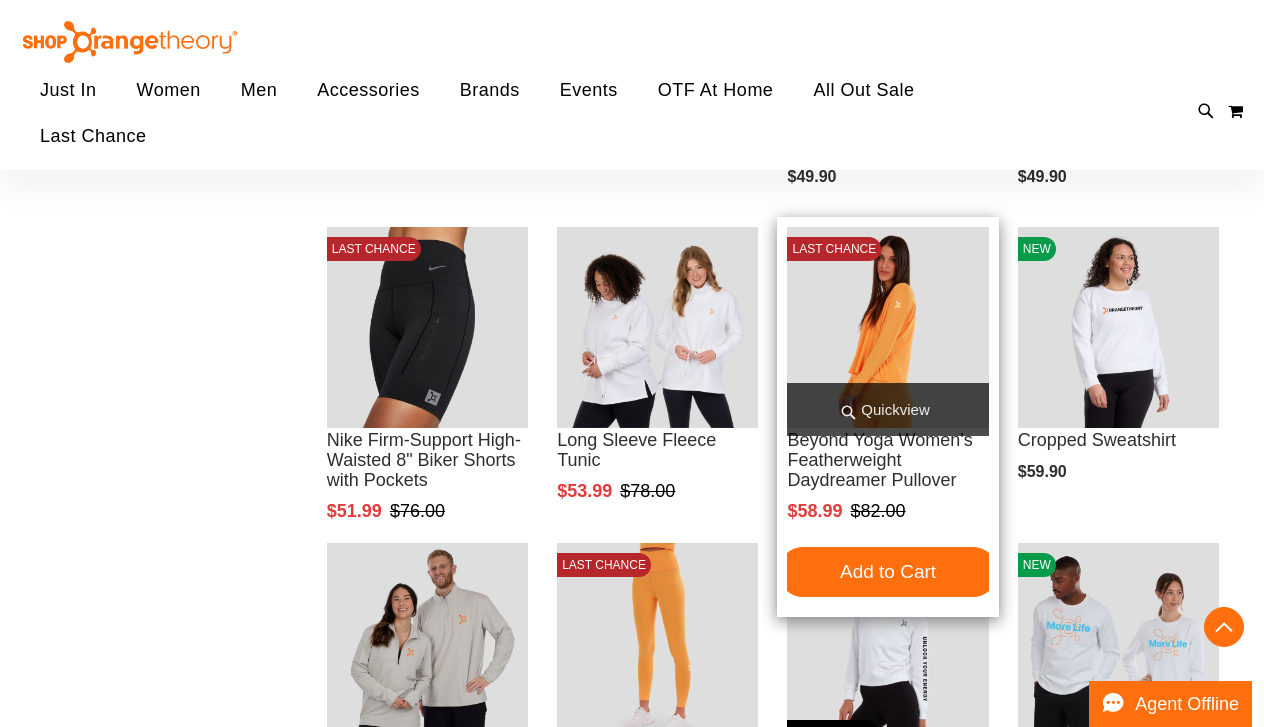 click on "Quickview" at bounding box center (887, 409) 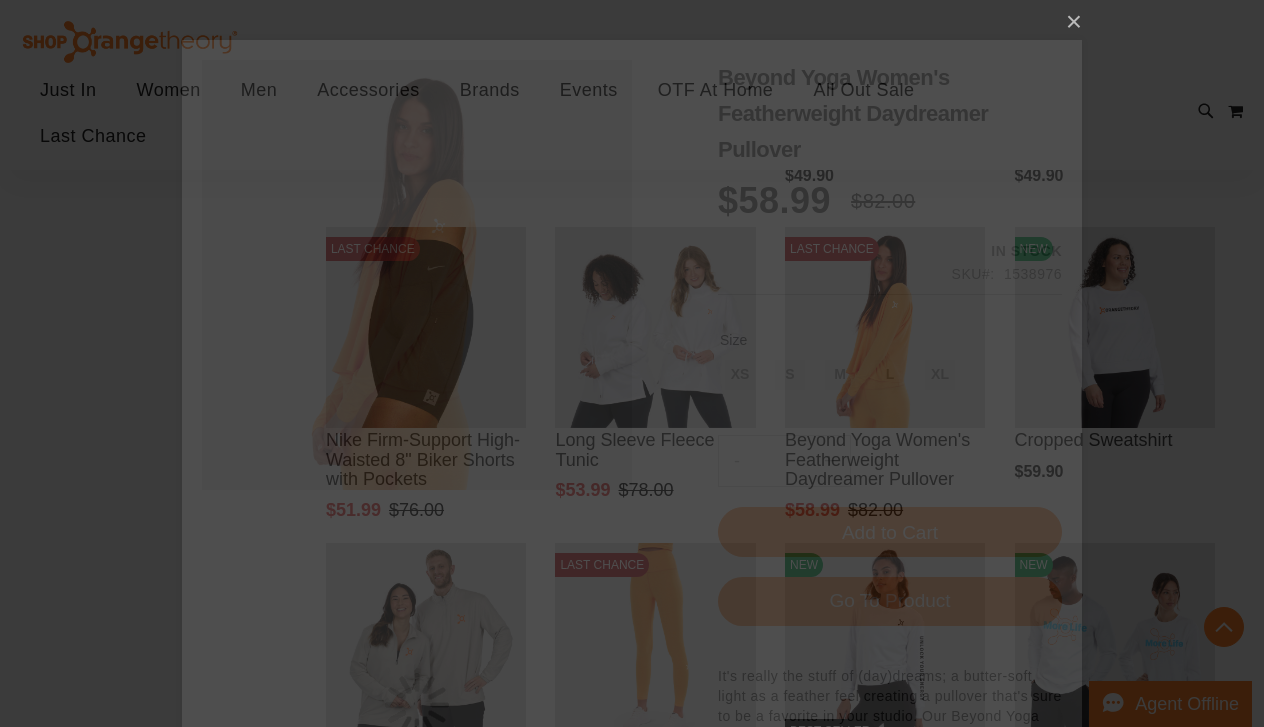 scroll, scrollTop: 0, scrollLeft: 0, axis: both 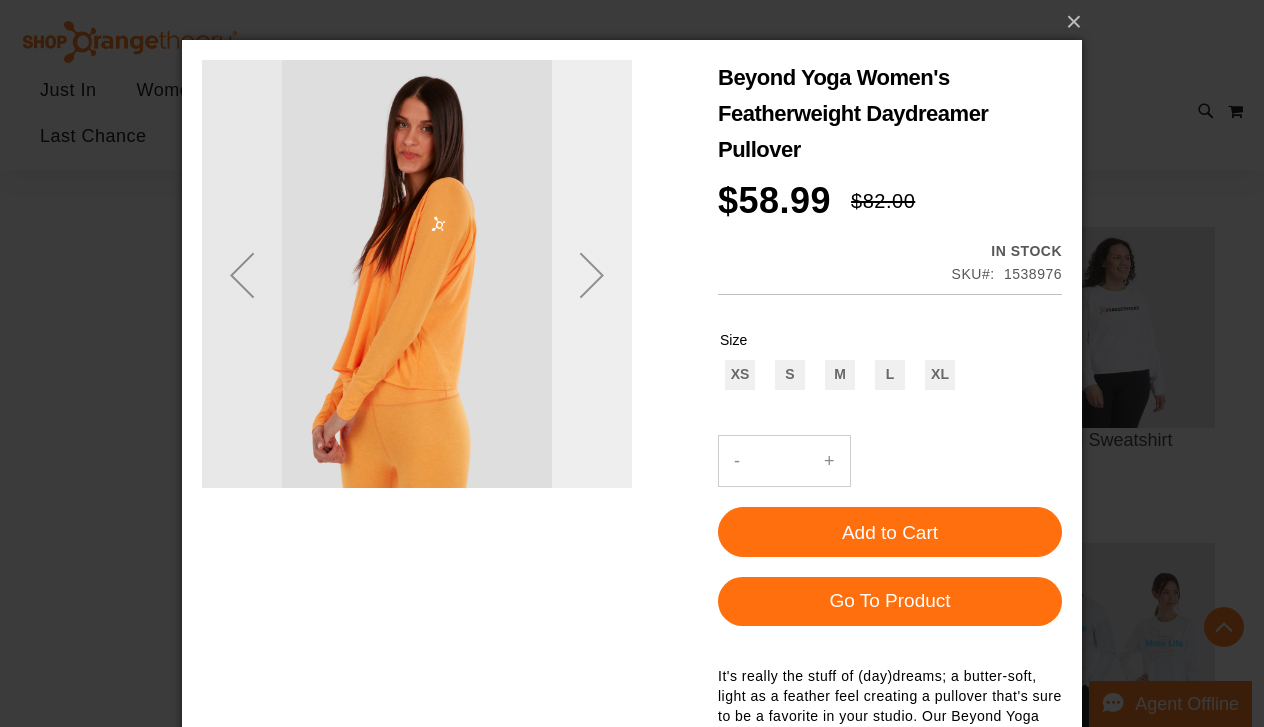 click at bounding box center (592, 275) 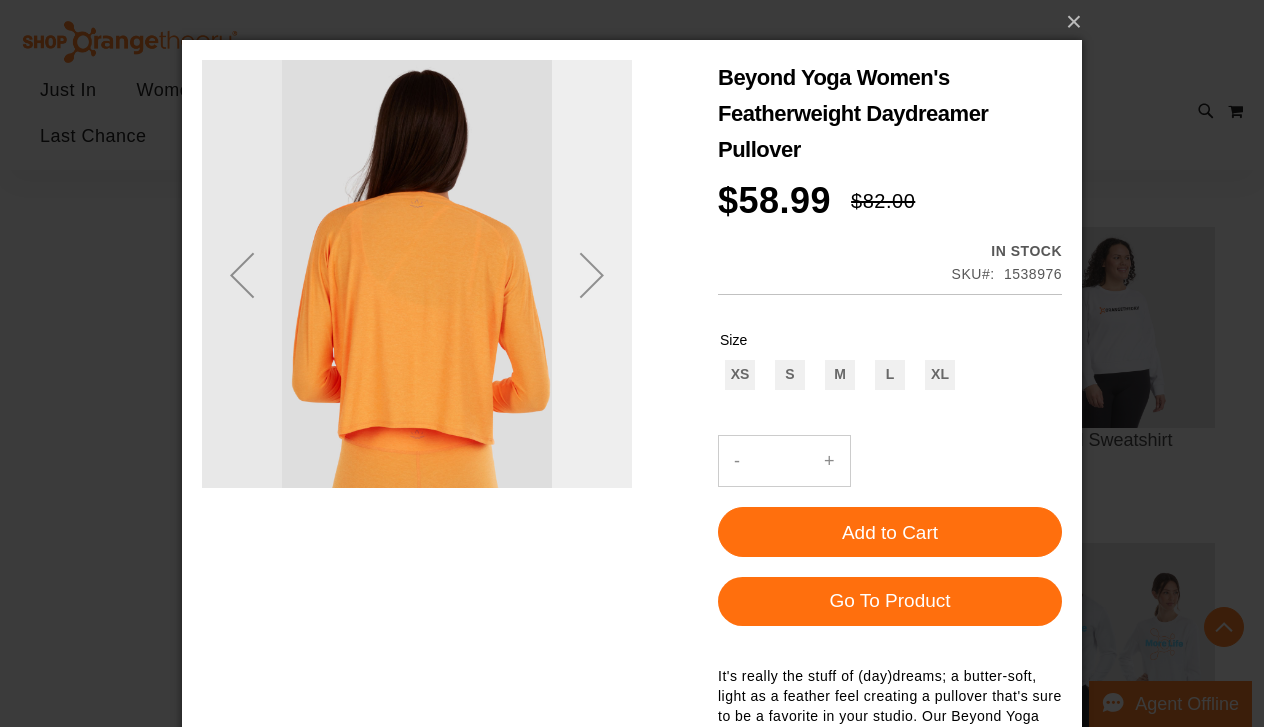 click at bounding box center (592, 275) 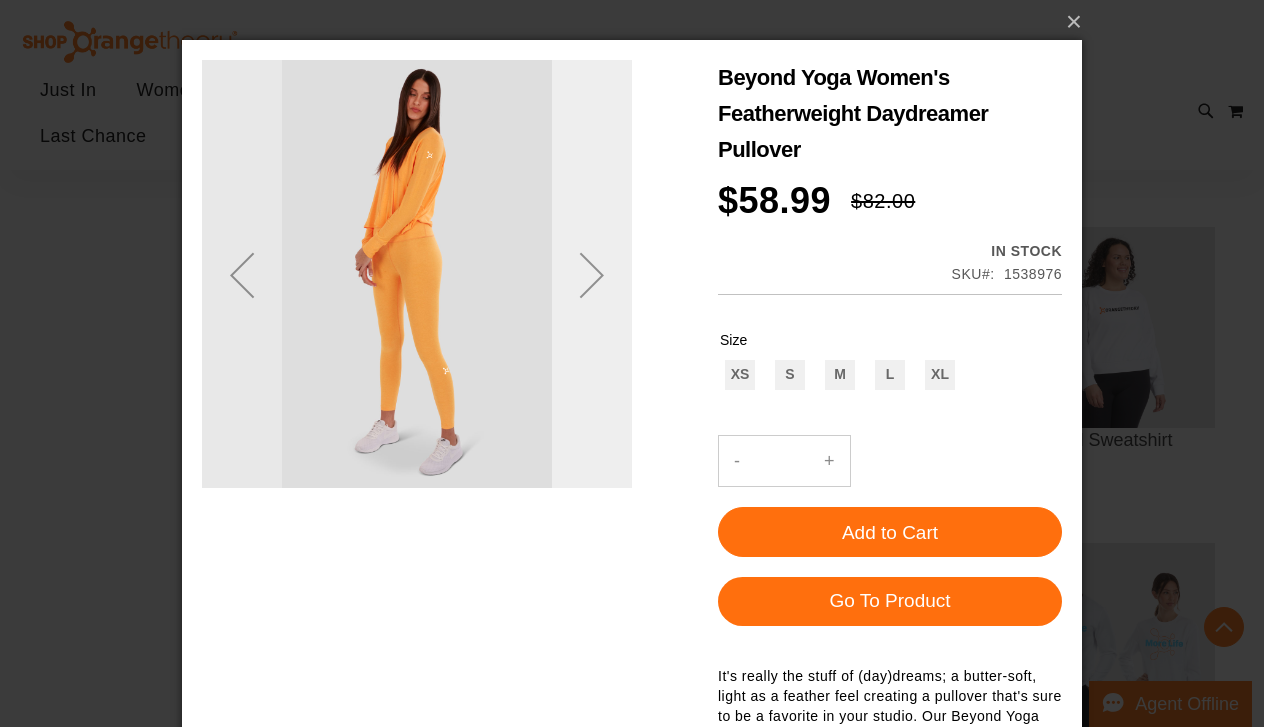 click at bounding box center (592, 275) 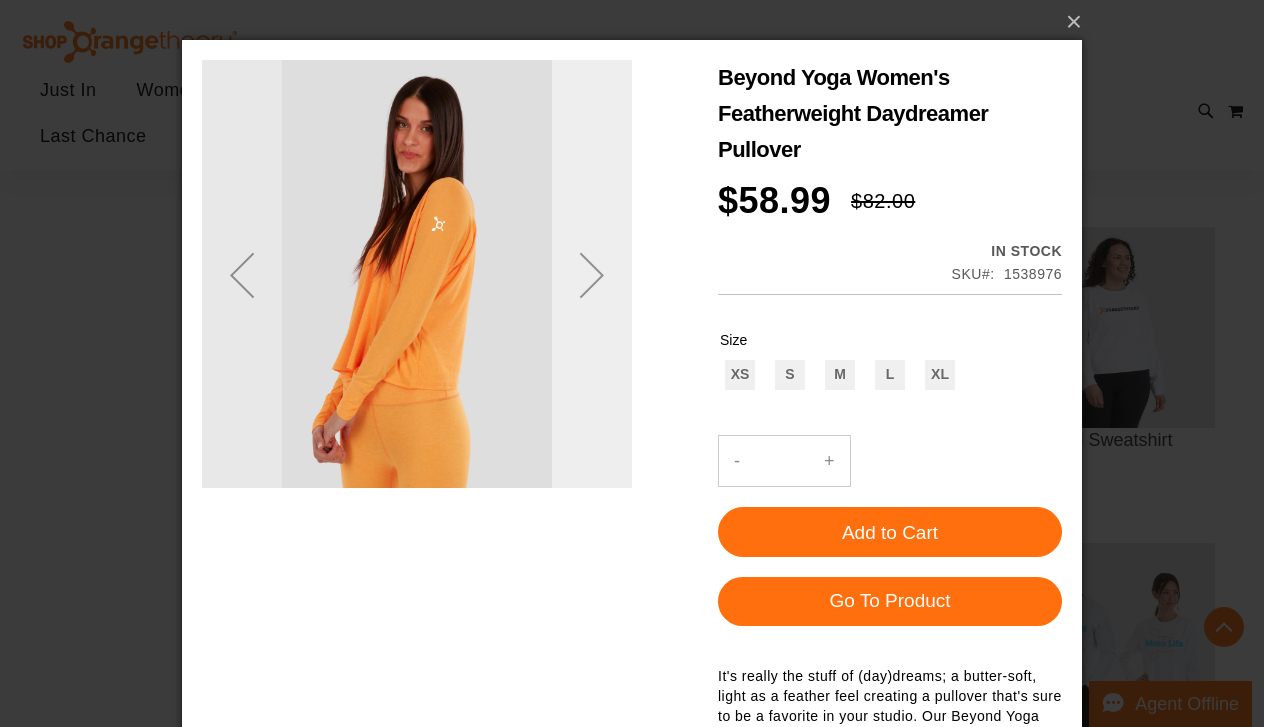 click at bounding box center [592, 275] 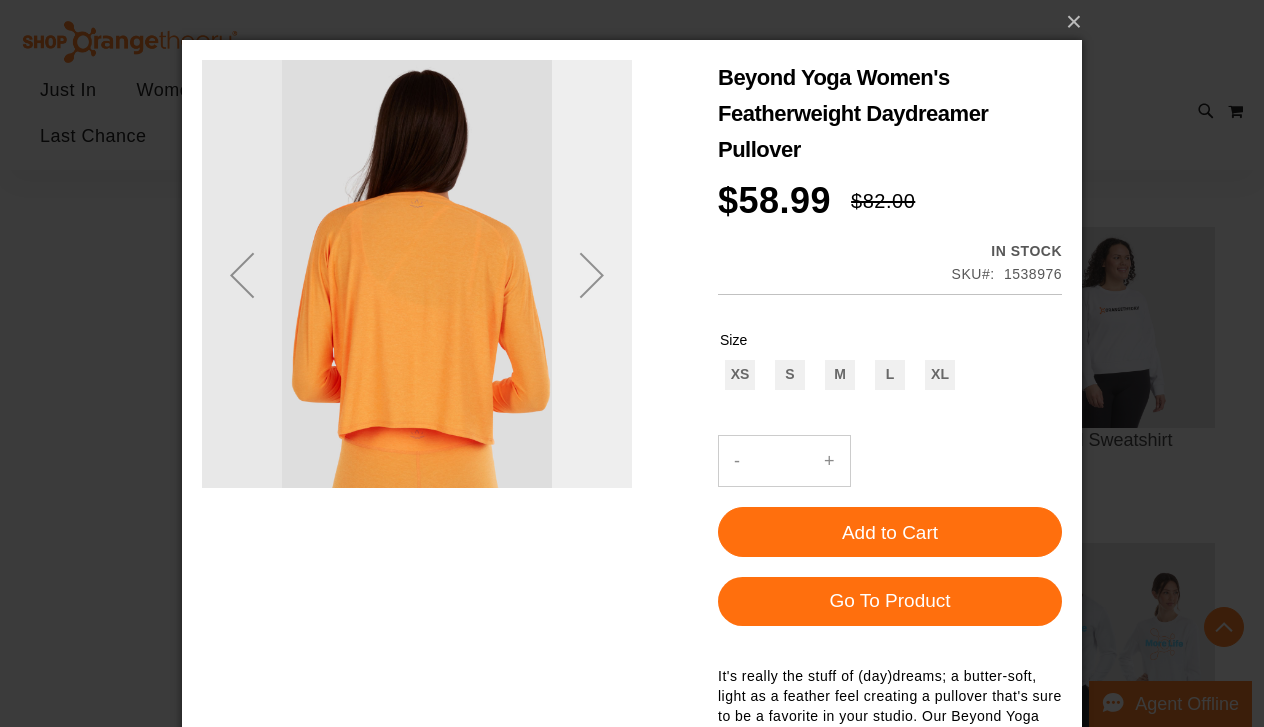 click at bounding box center [592, 275] 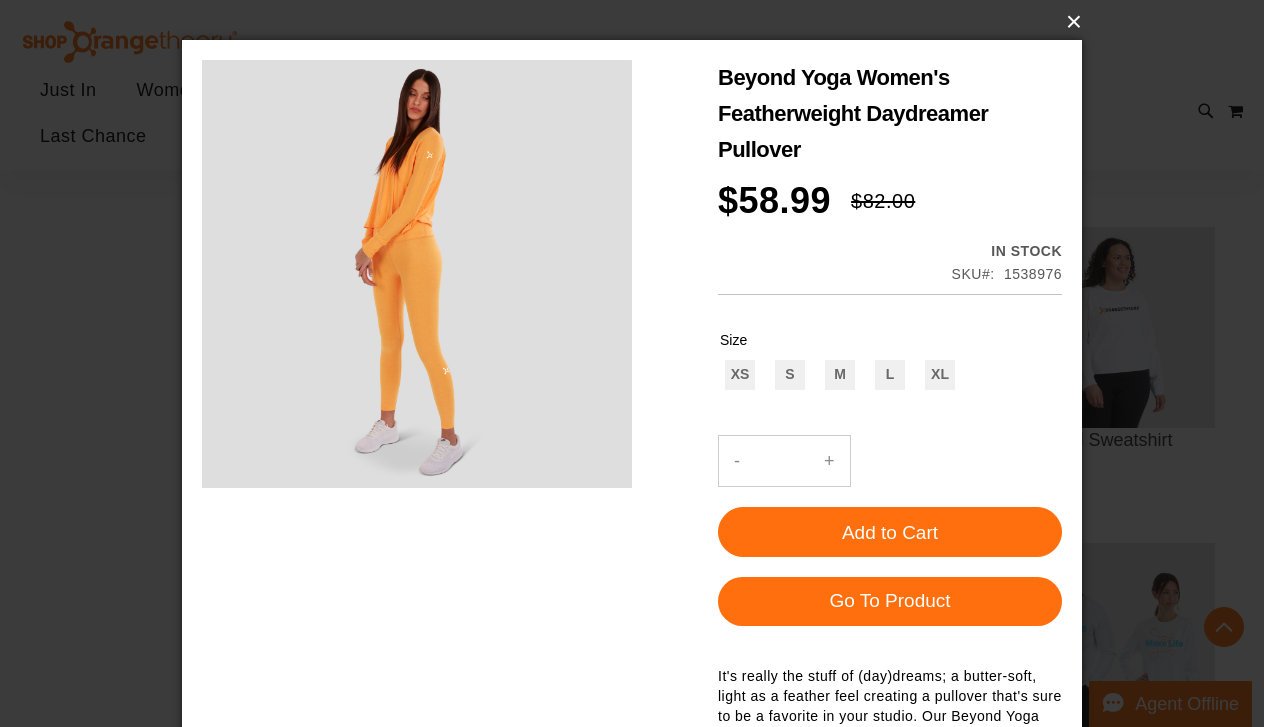 click on "×" at bounding box center [638, 22] 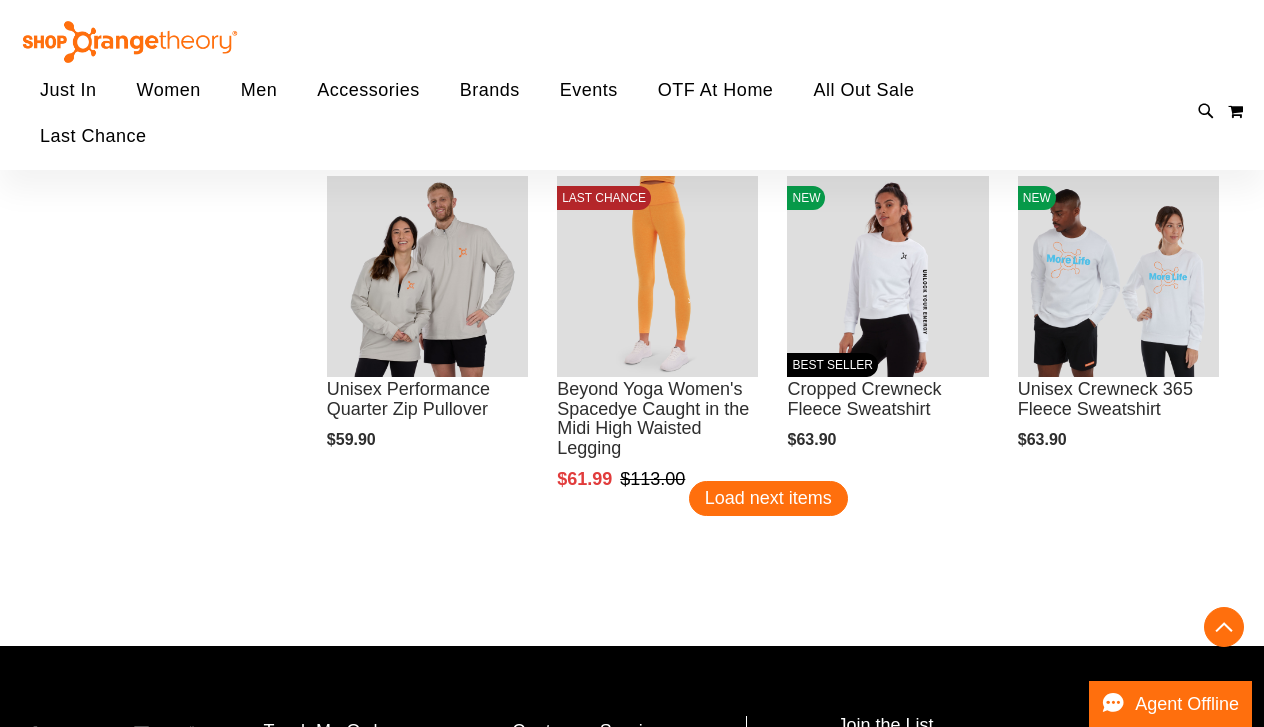 scroll, scrollTop: 6530, scrollLeft: 0, axis: vertical 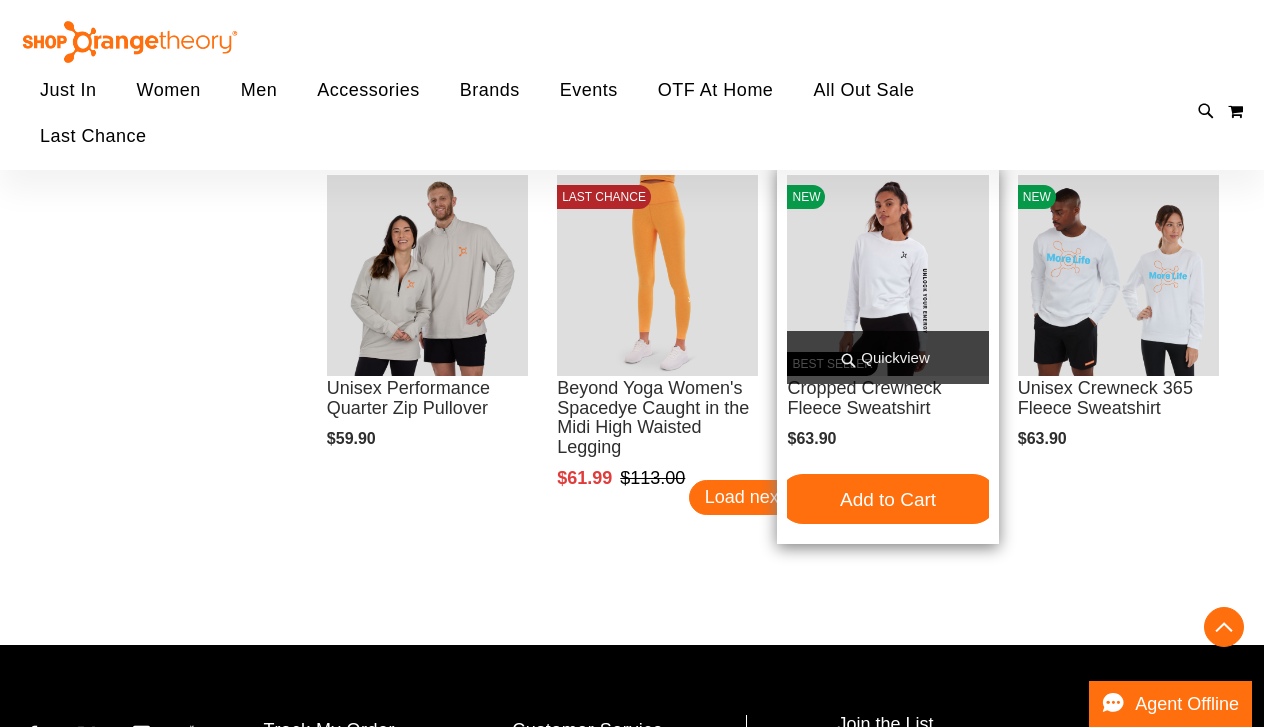 click on "Quickview" at bounding box center [887, 357] 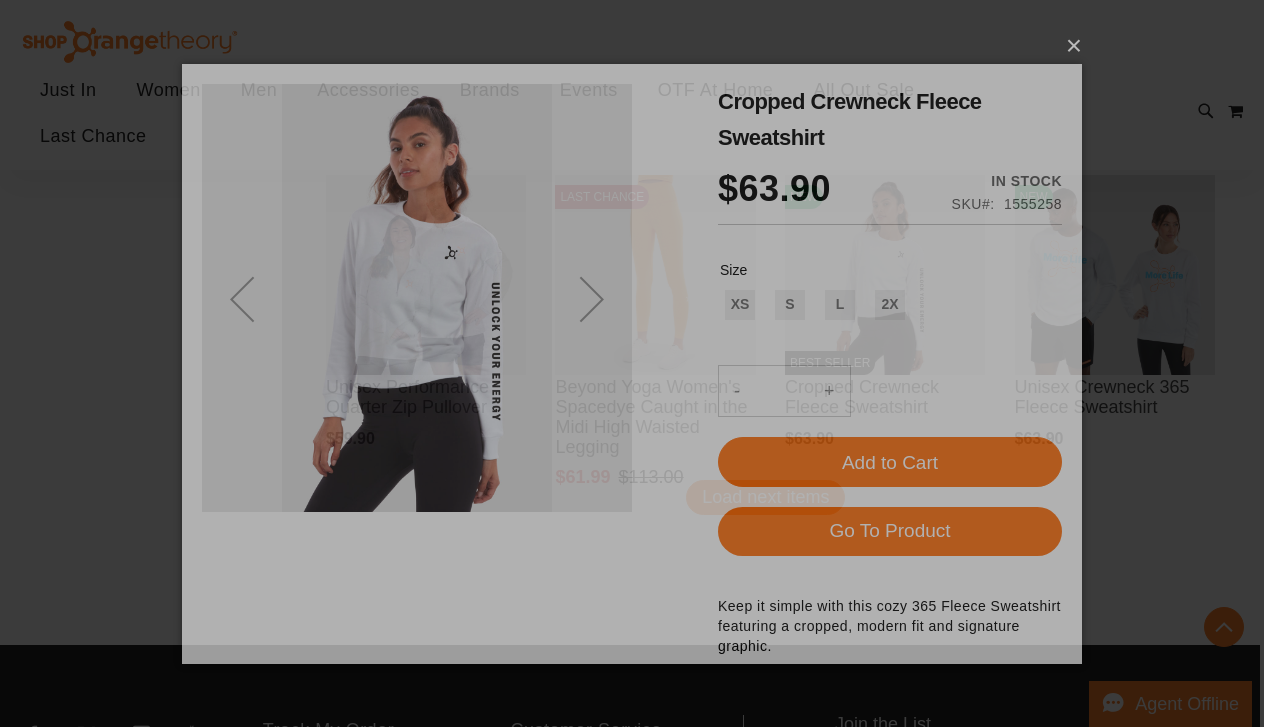scroll, scrollTop: 0, scrollLeft: 0, axis: both 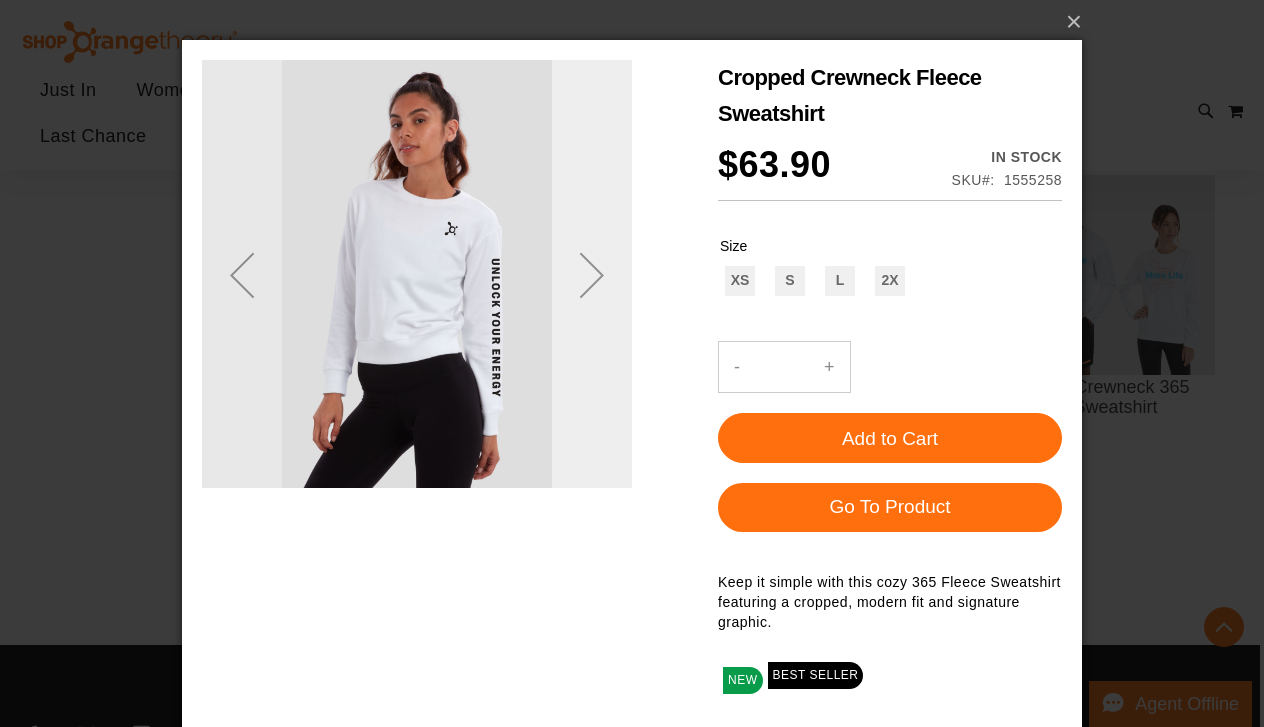 click at bounding box center [592, 275] 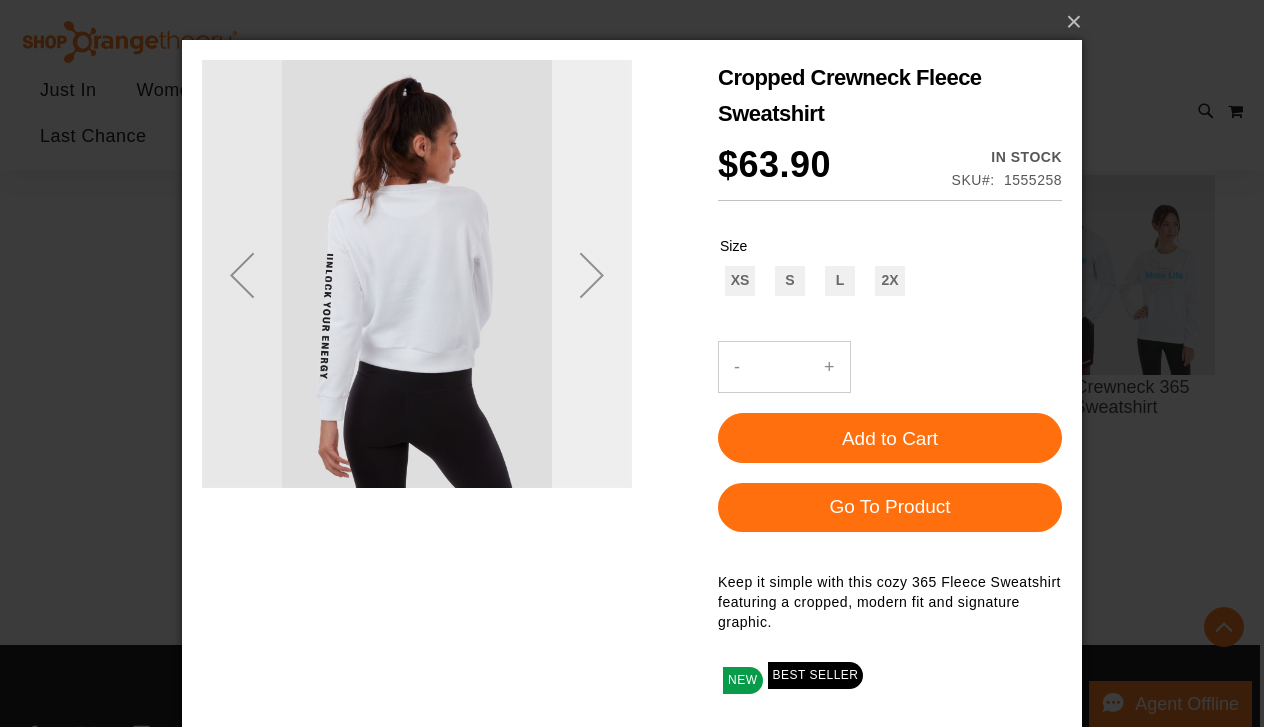 click at bounding box center (592, 275) 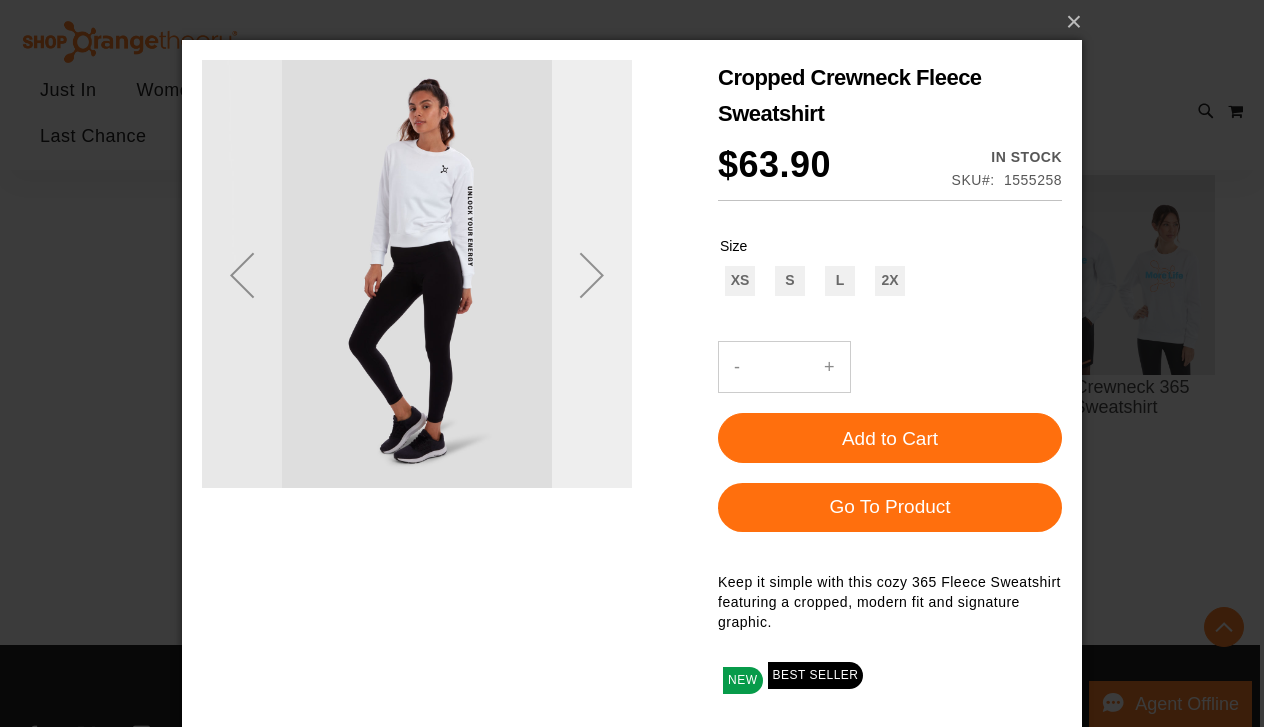 click at bounding box center (592, 275) 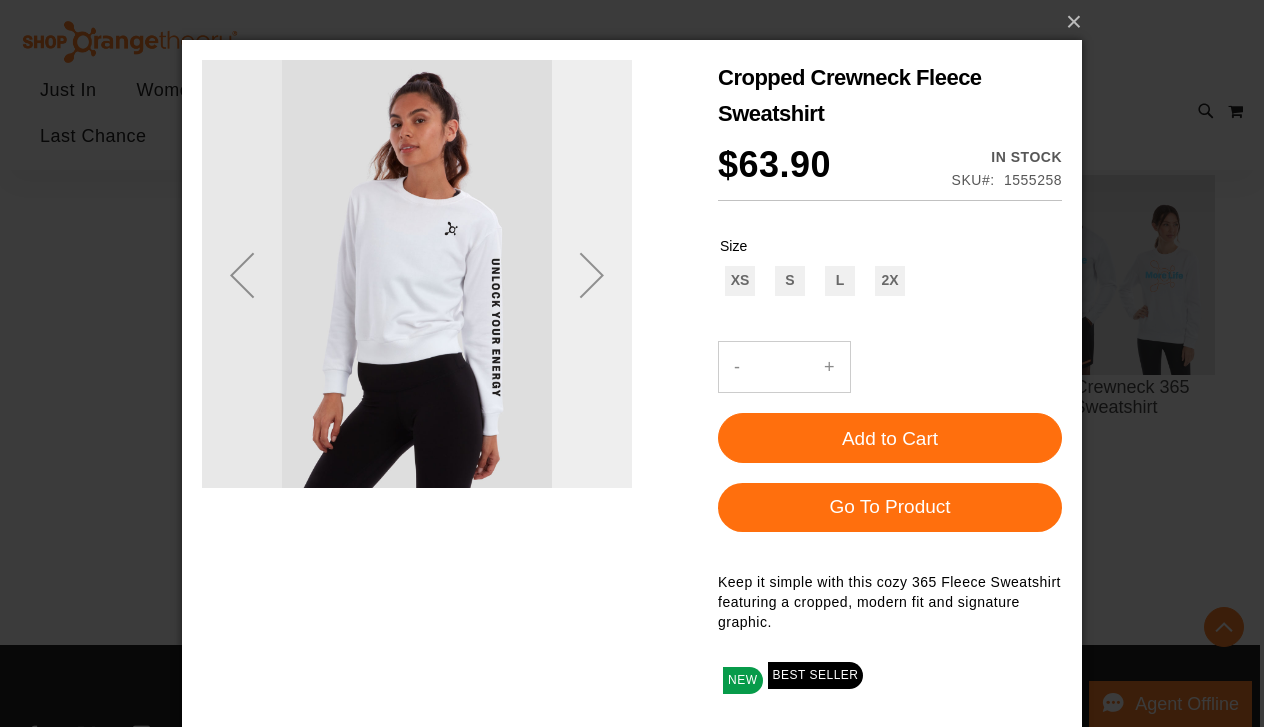 click at bounding box center (592, 275) 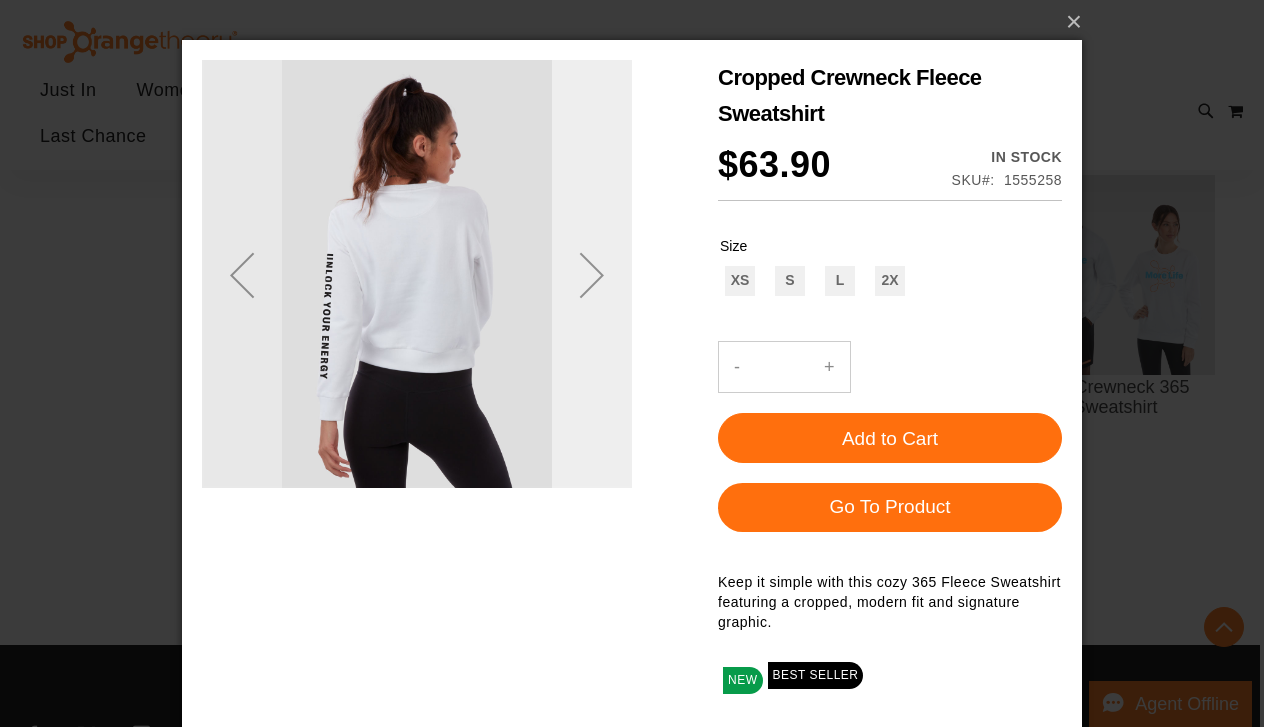 click at bounding box center [592, 275] 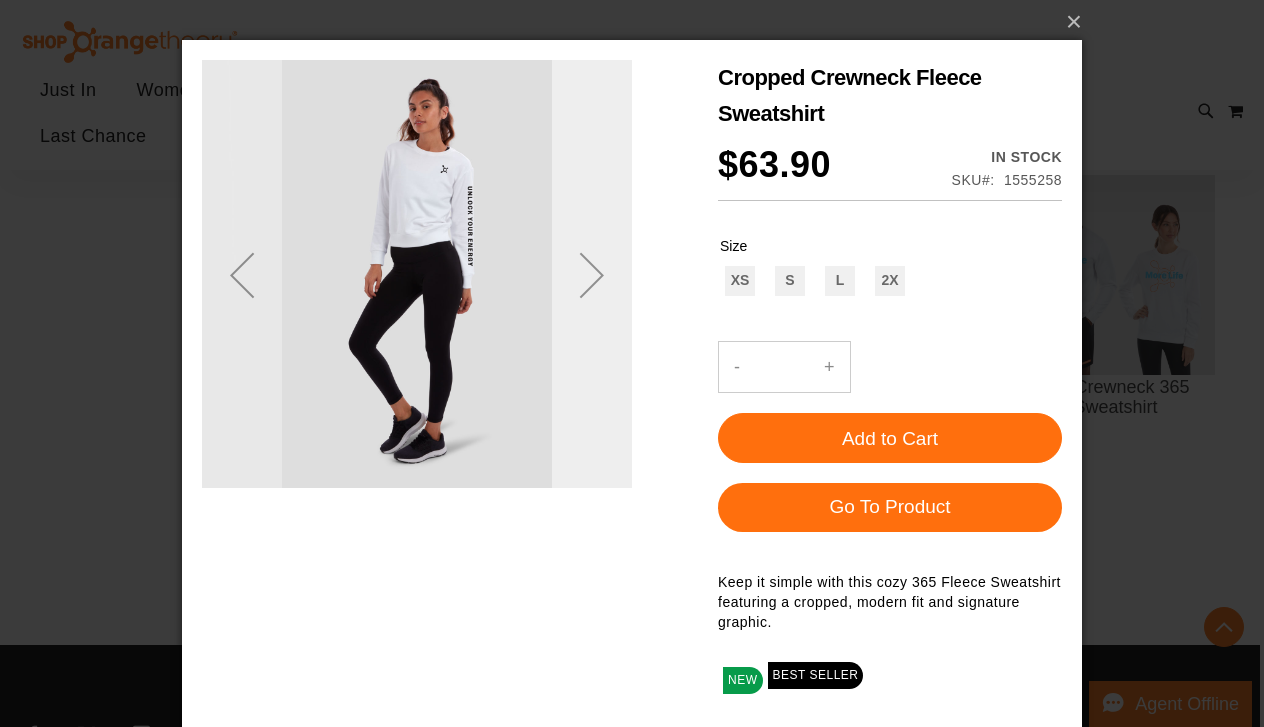 click at bounding box center (592, 275) 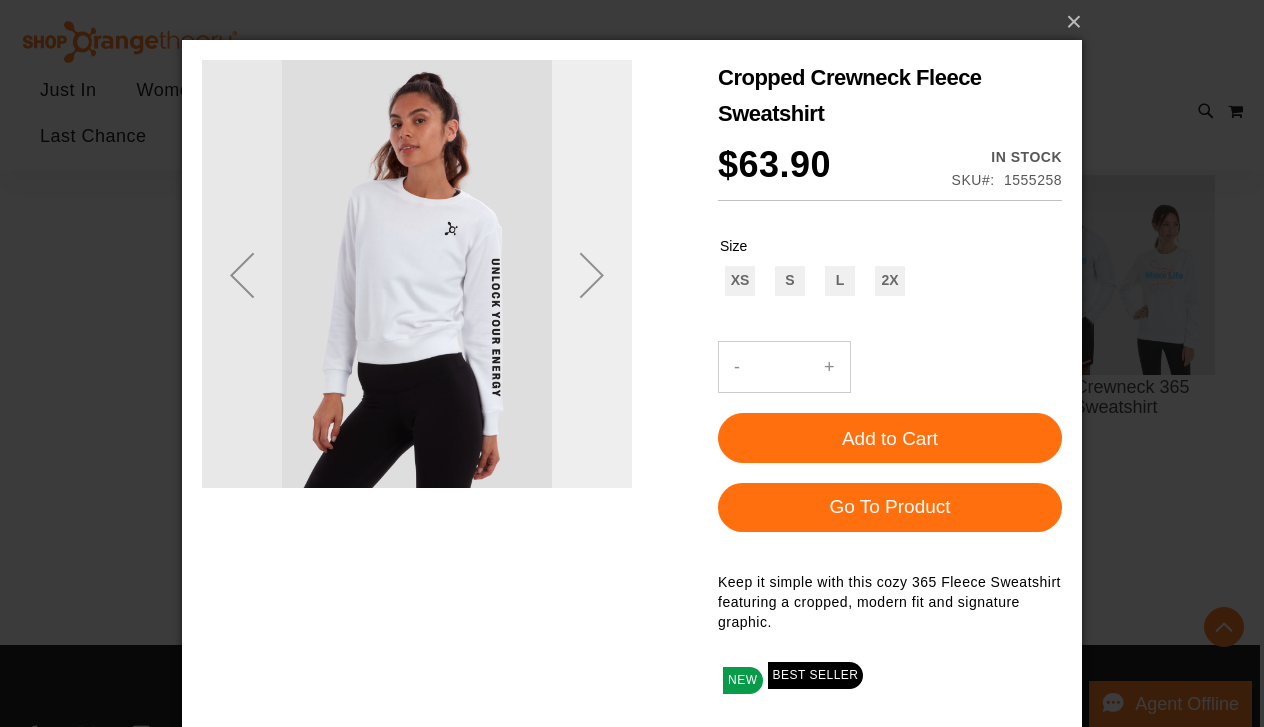 click at bounding box center (592, 275) 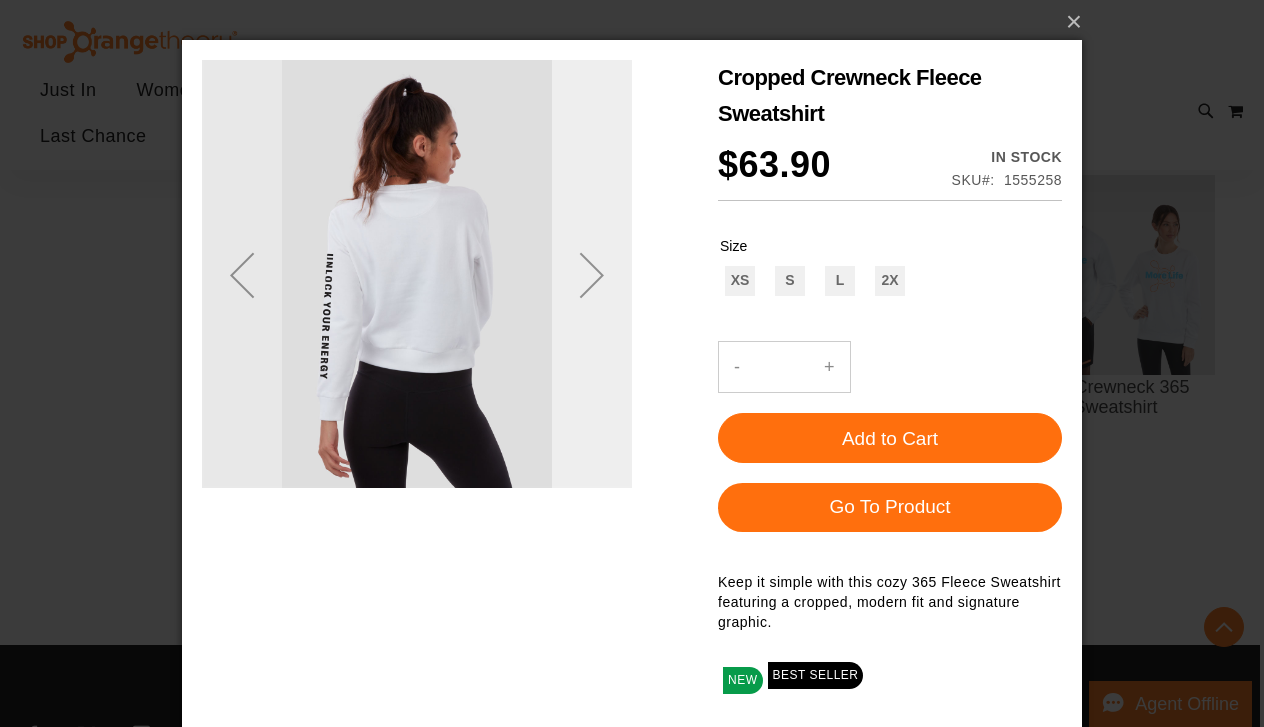 click at bounding box center (592, 275) 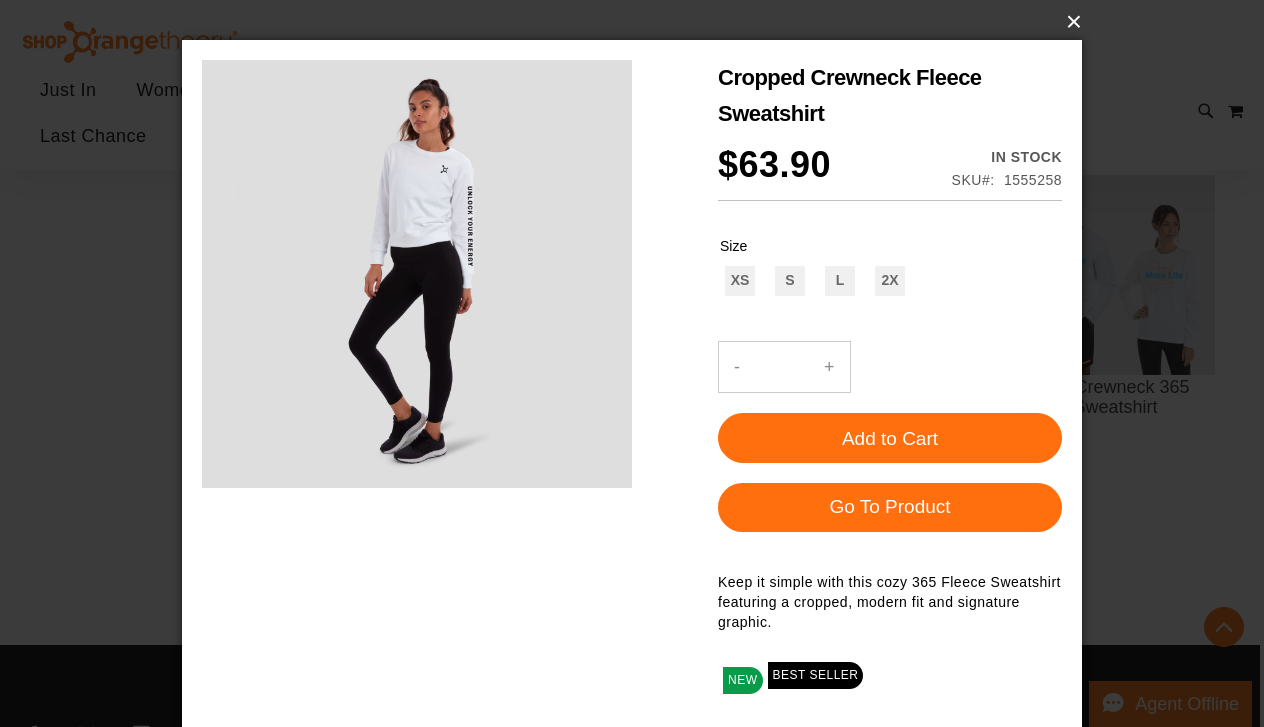 click on "×" at bounding box center (638, 22) 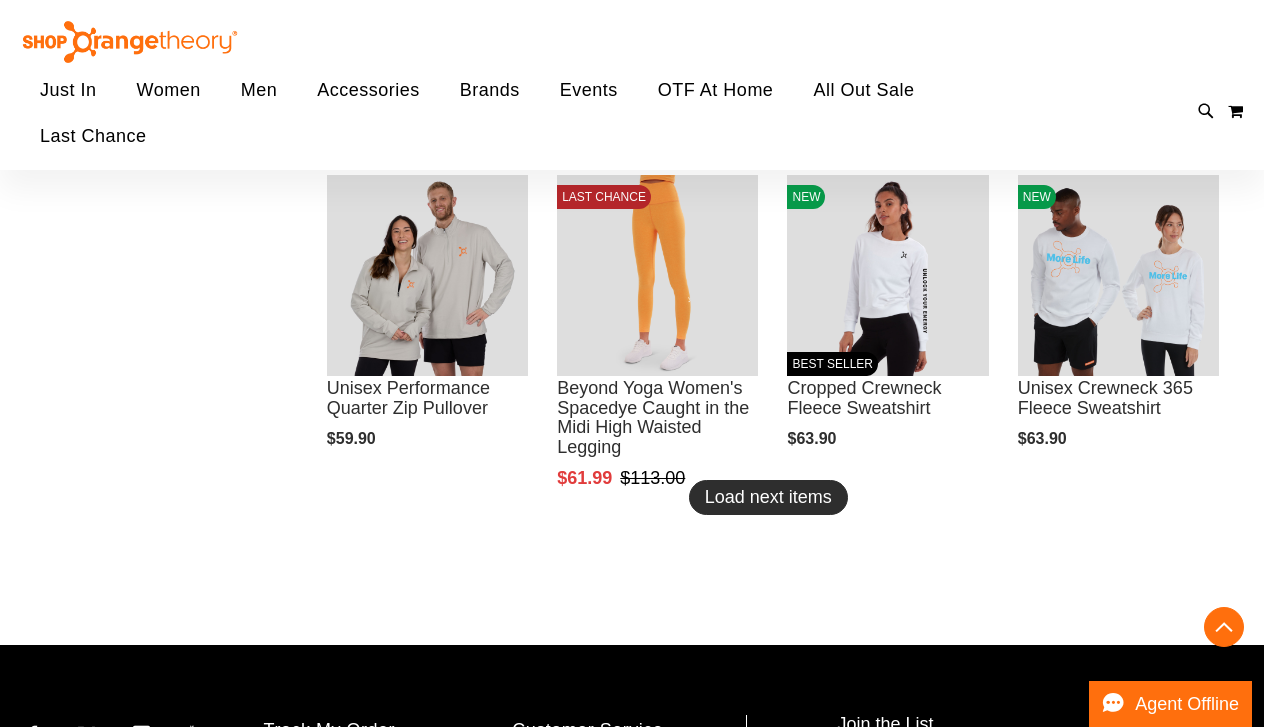 click on "Load next items" at bounding box center [768, 497] 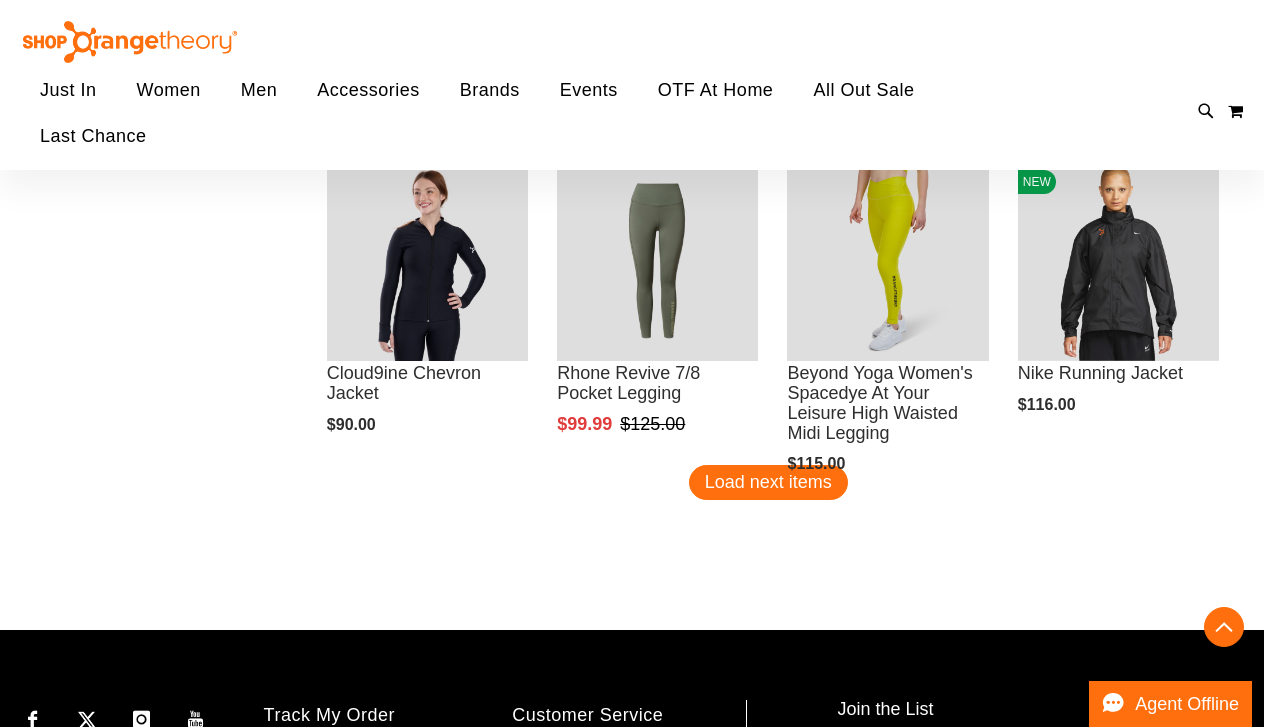 scroll, scrollTop: 7523, scrollLeft: 0, axis: vertical 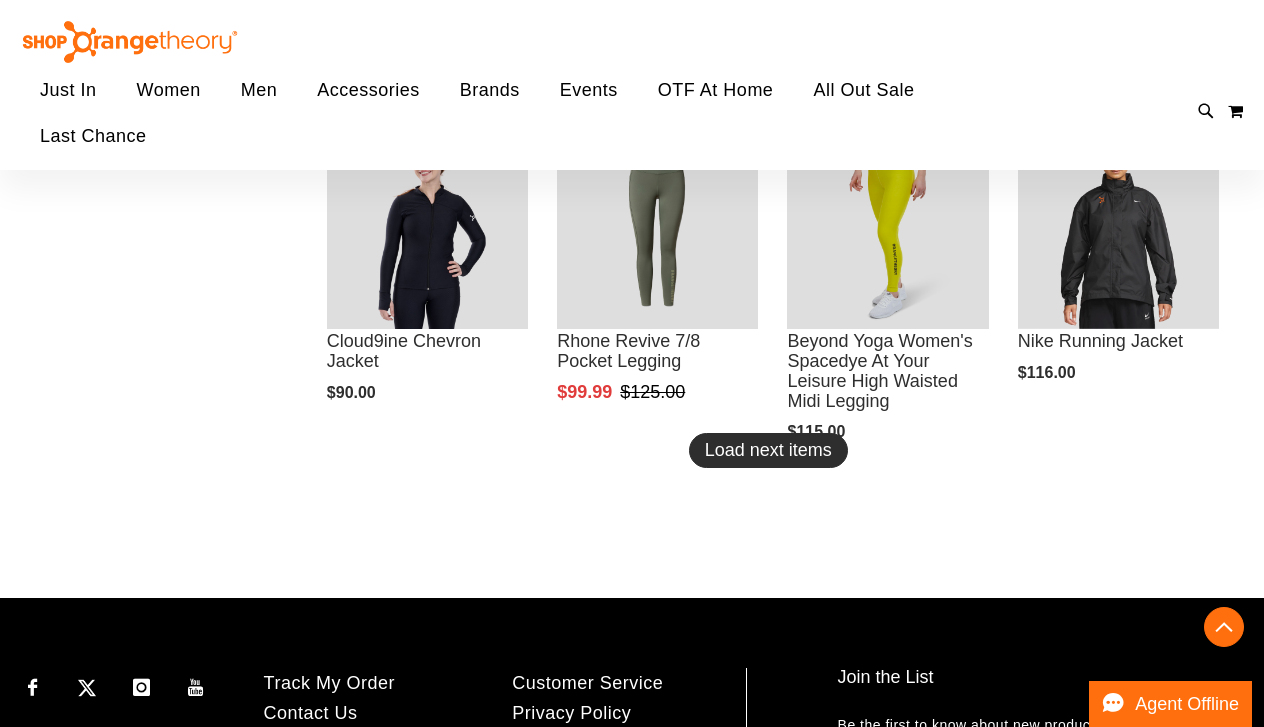 click on "Load next items" at bounding box center [768, 450] 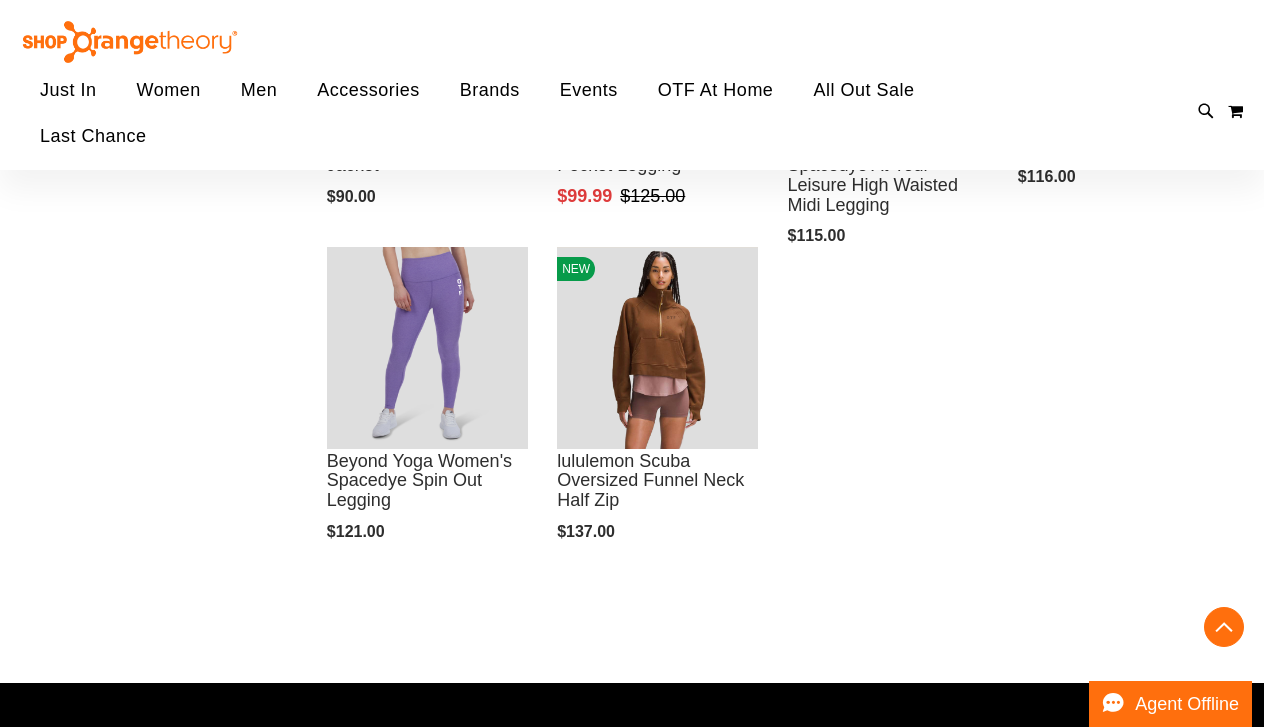 scroll, scrollTop: 7667, scrollLeft: 0, axis: vertical 